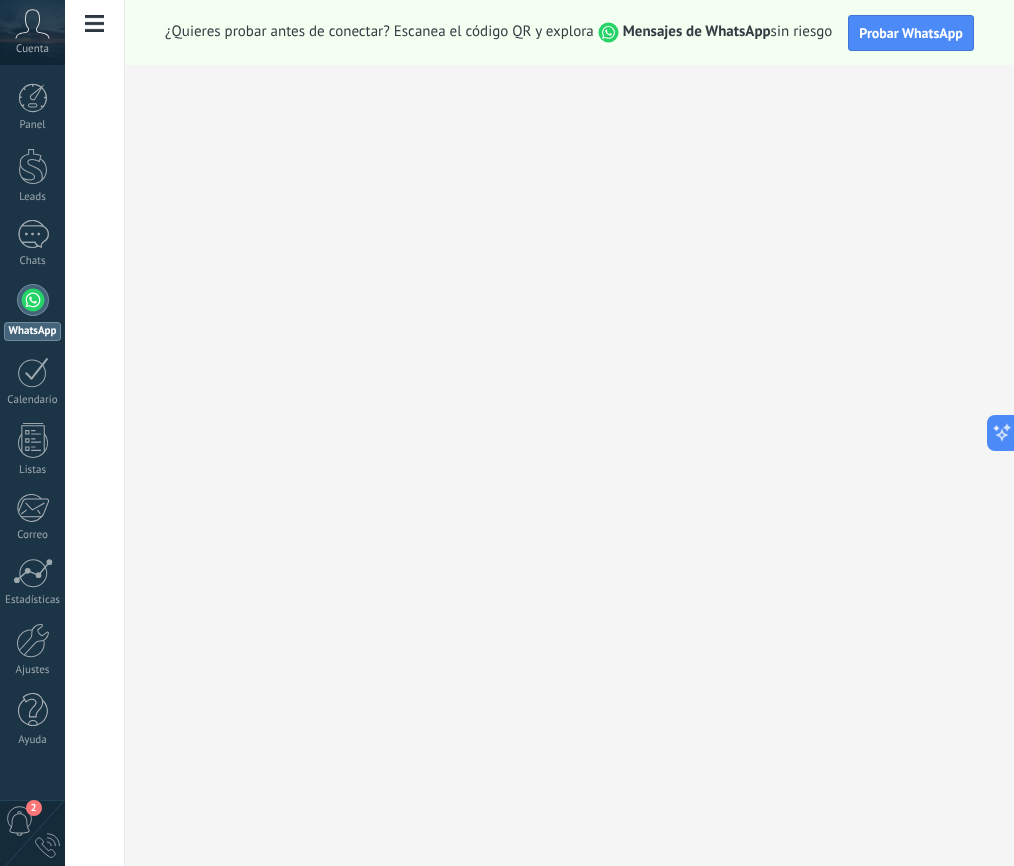 scroll, scrollTop: 0, scrollLeft: 0, axis: both 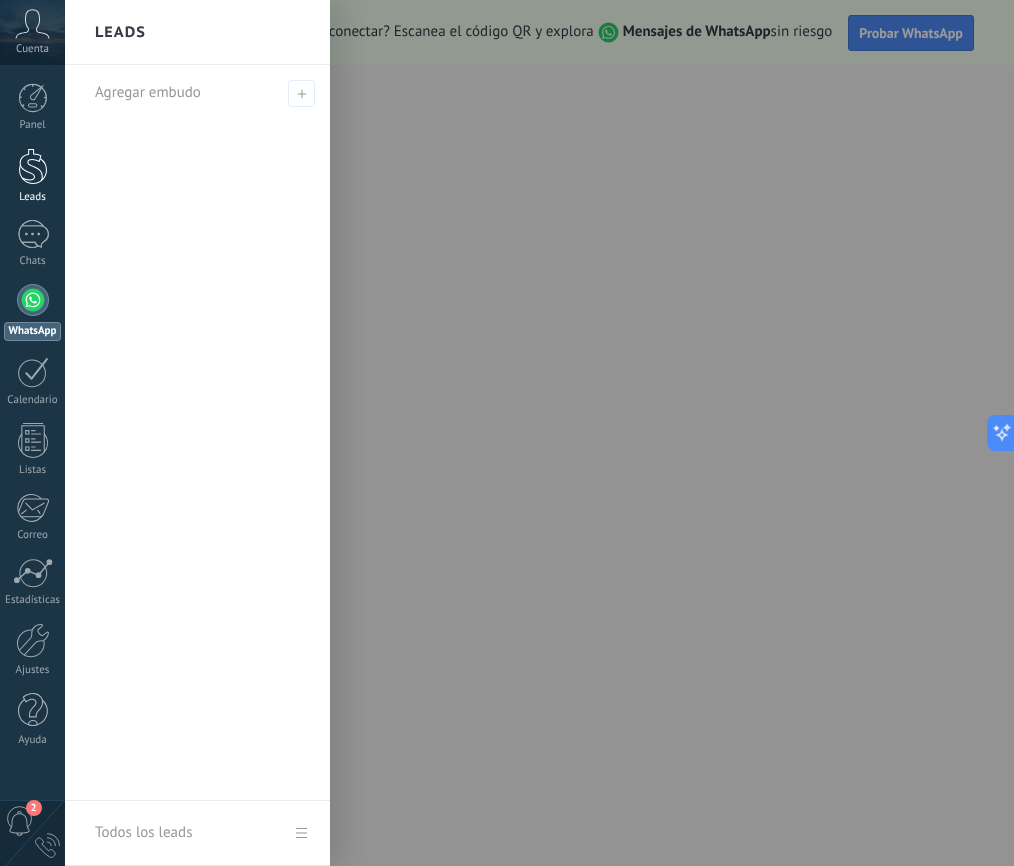 click at bounding box center (33, 166) 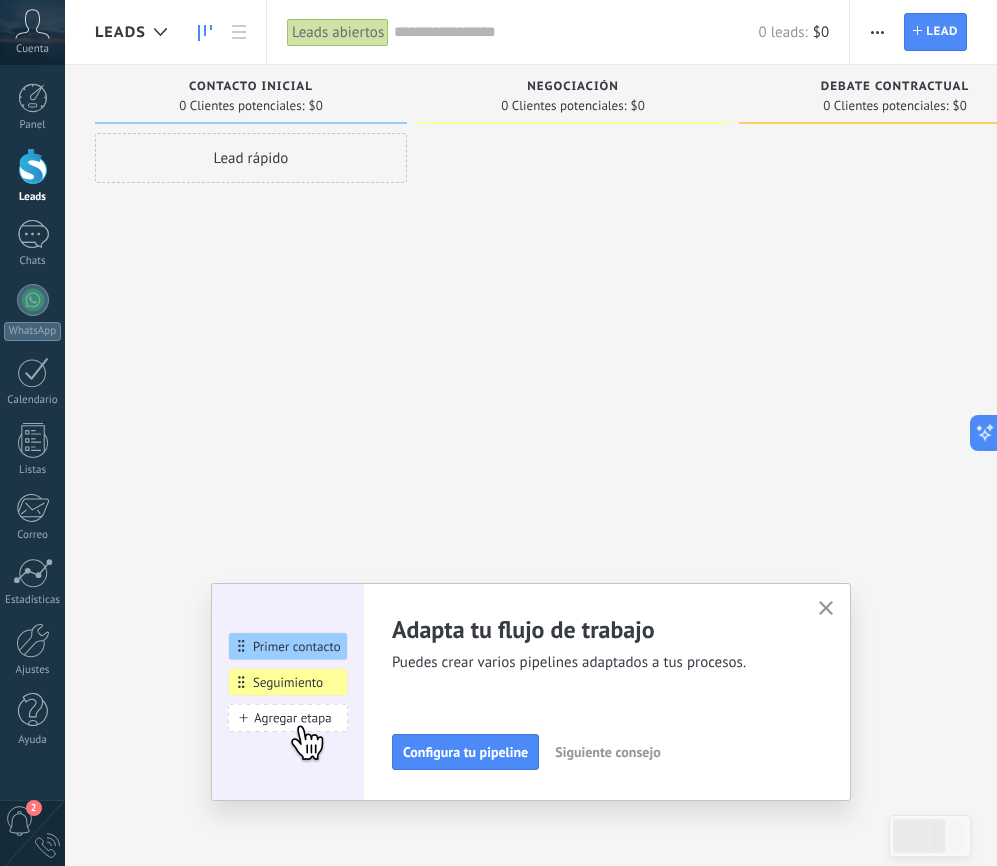 click at bounding box center (826, 609) 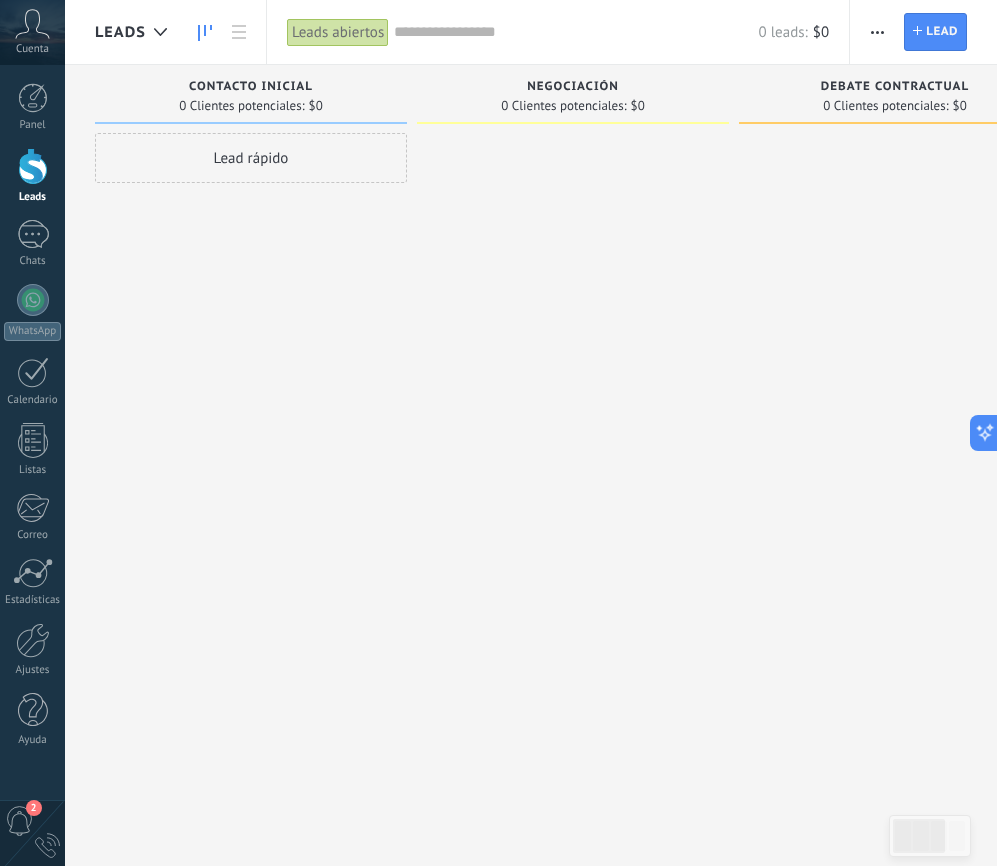 click at bounding box center [576, 32] 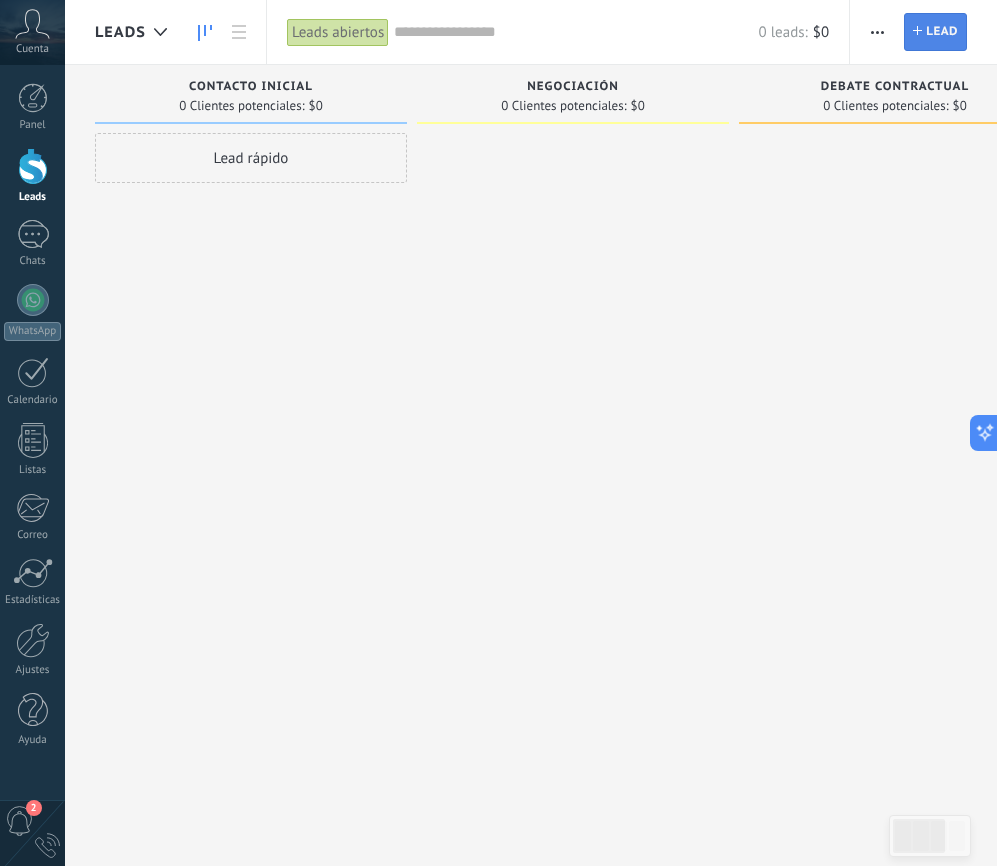 click on "Lead" at bounding box center [942, 32] 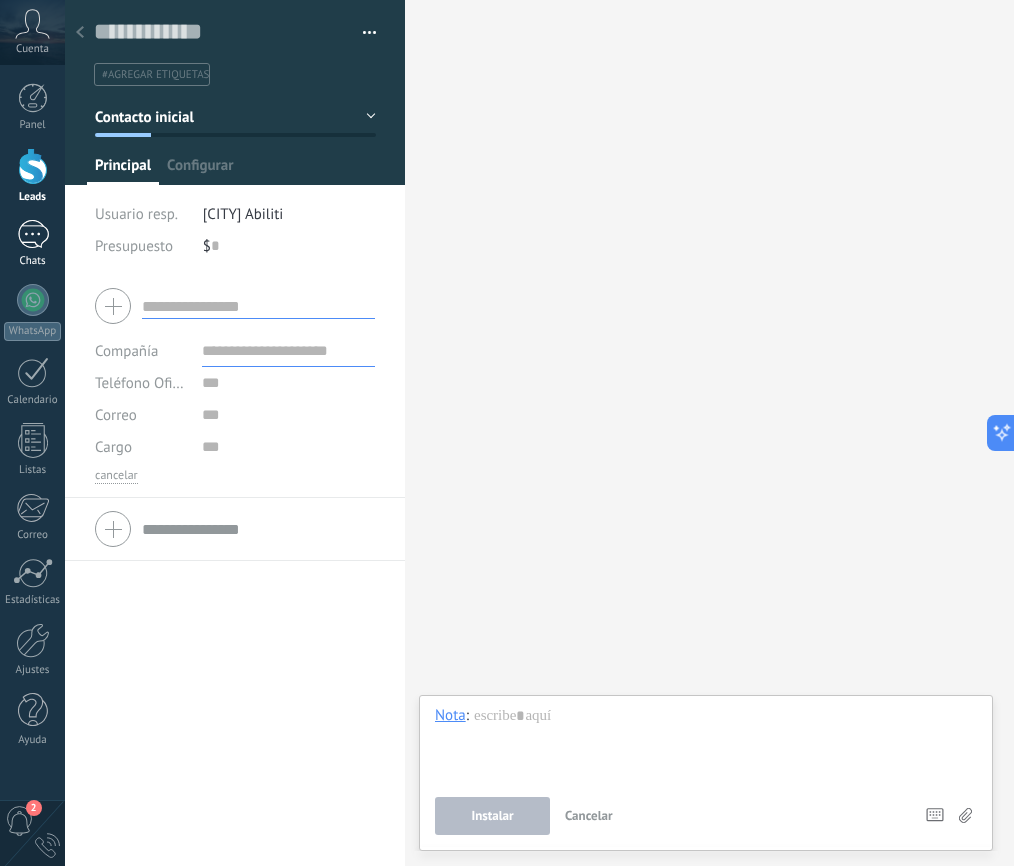 click at bounding box center [33, 234] 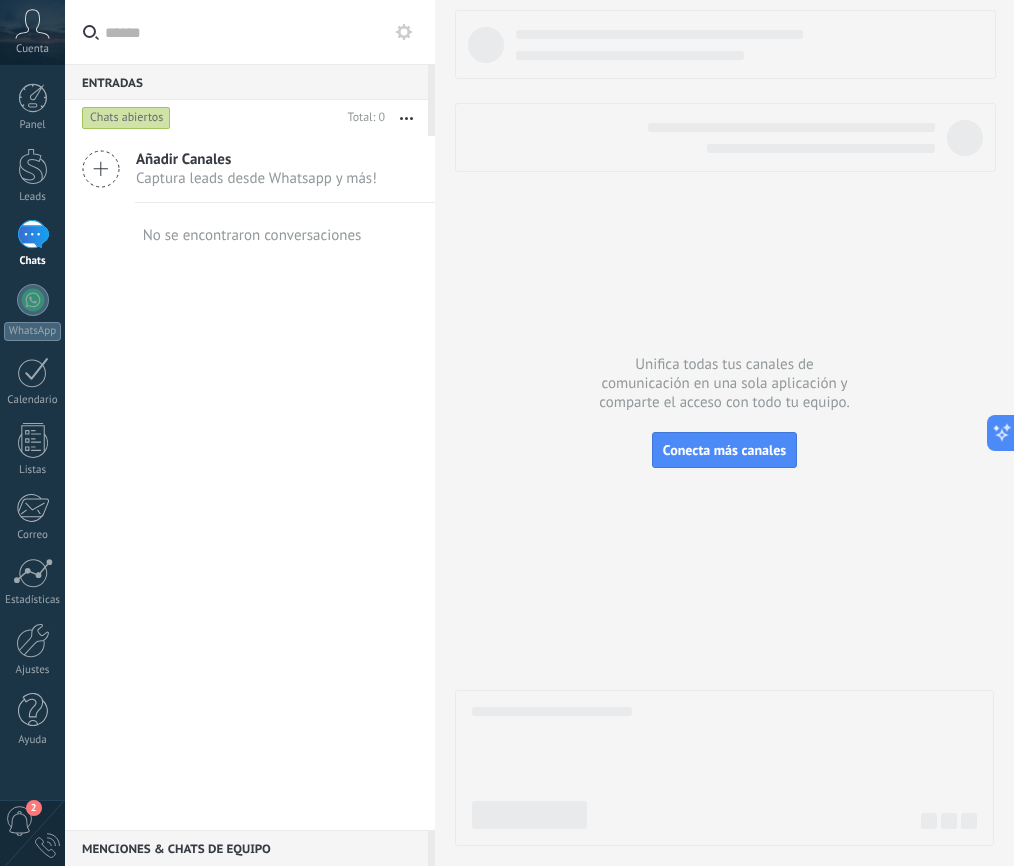 click at bounding box center [33, 234] 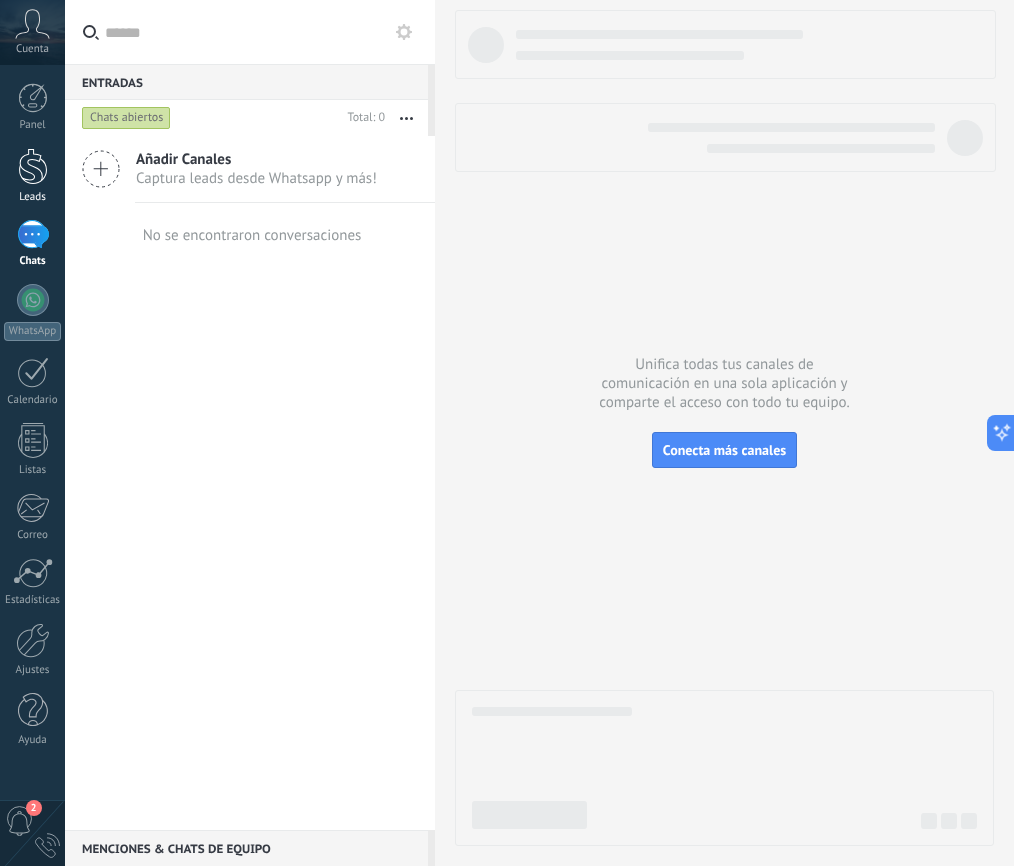 click at bounding box center [33, 166] 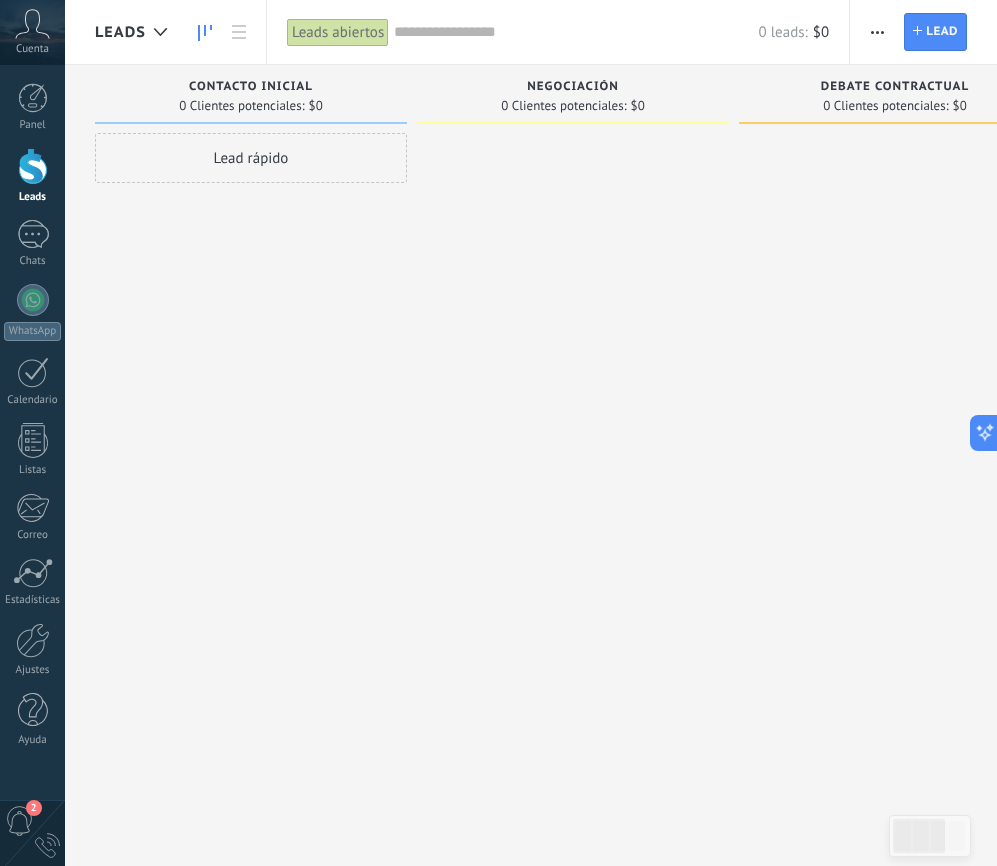 click at bounding box center [576, 32] 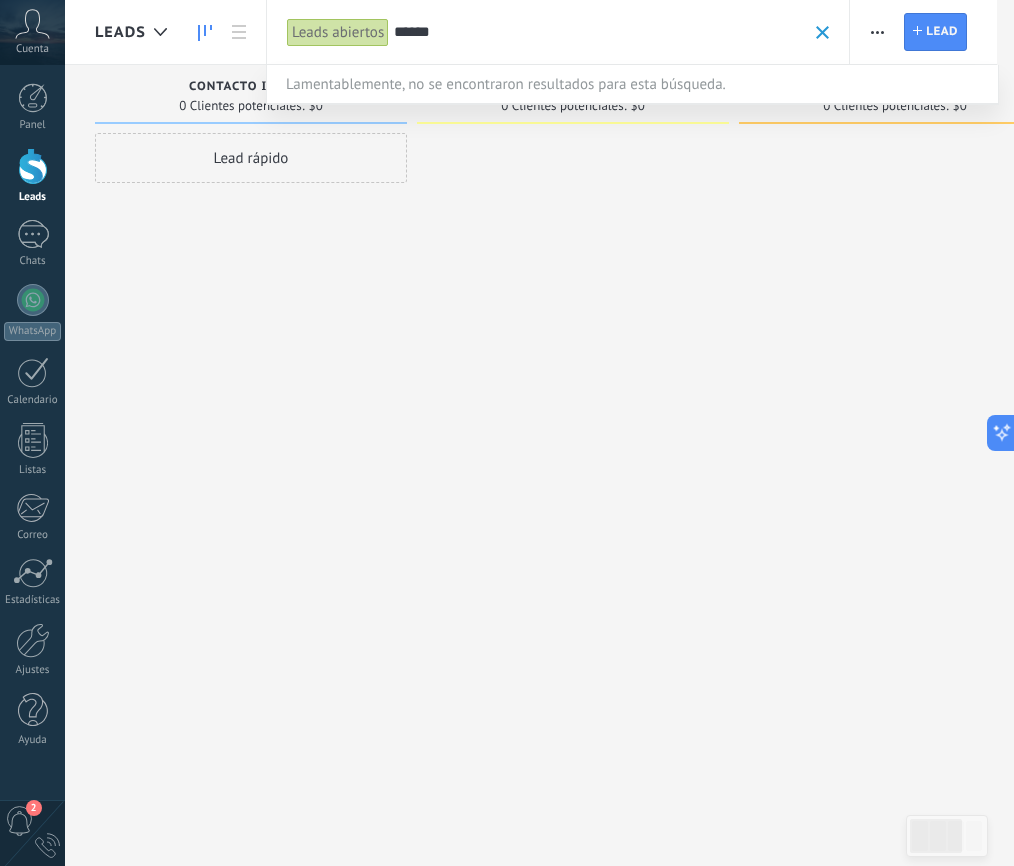 type on "******" 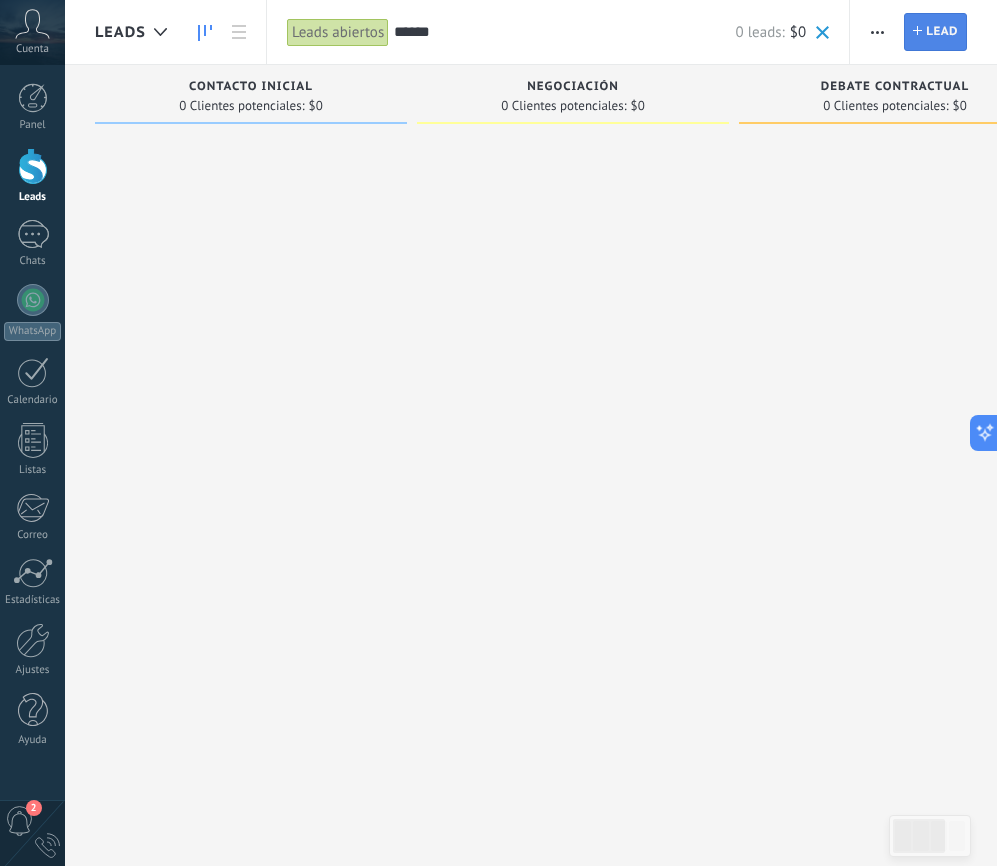 click on "Lead Nuevo lead" at bounding box center [935, 32] 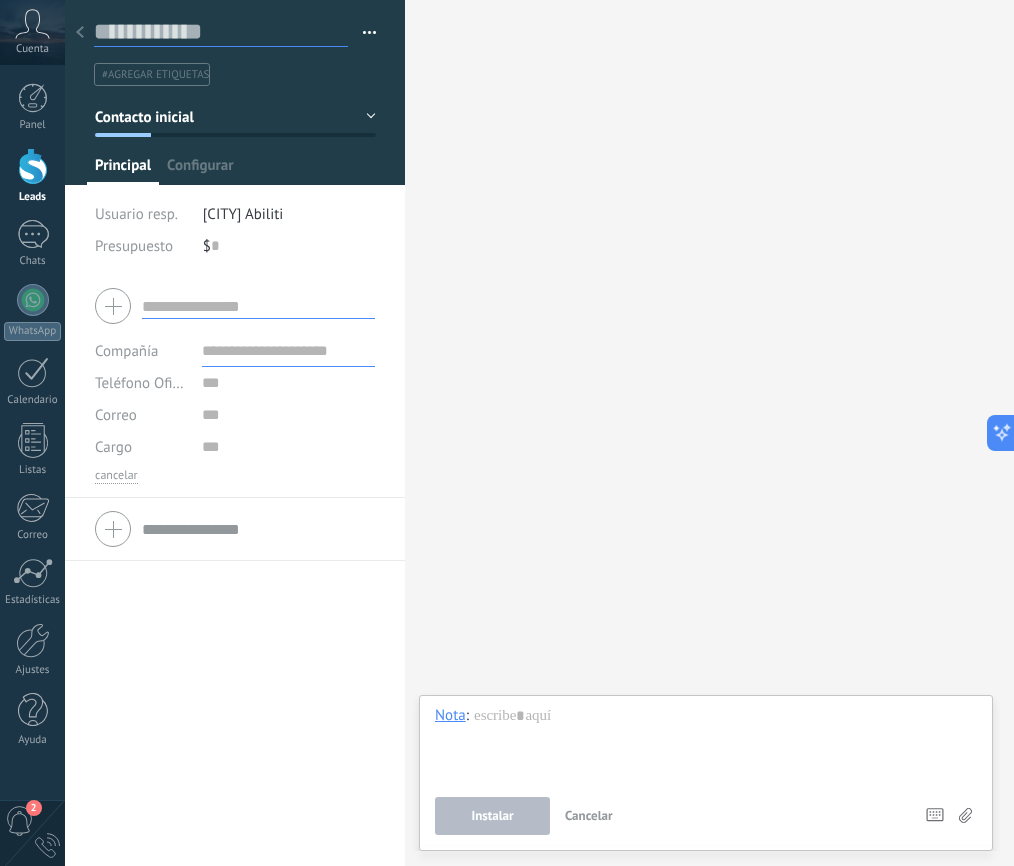 click at bounding box center (221, 32) 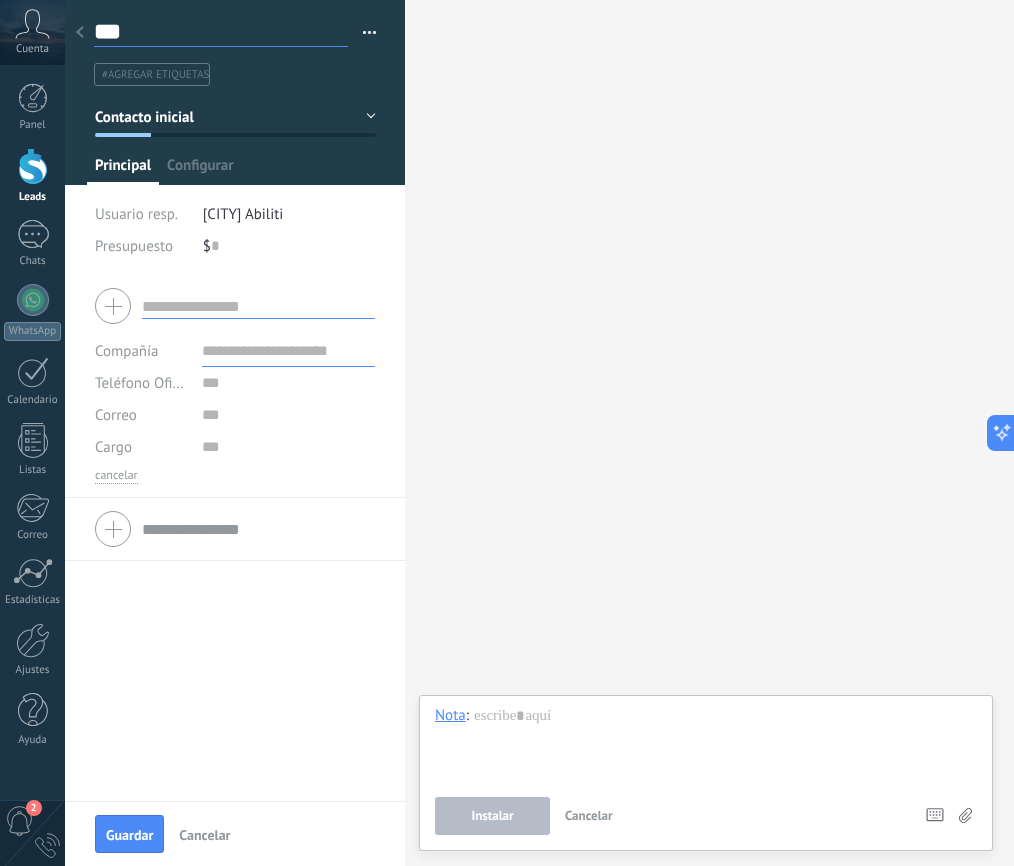 type on "***" 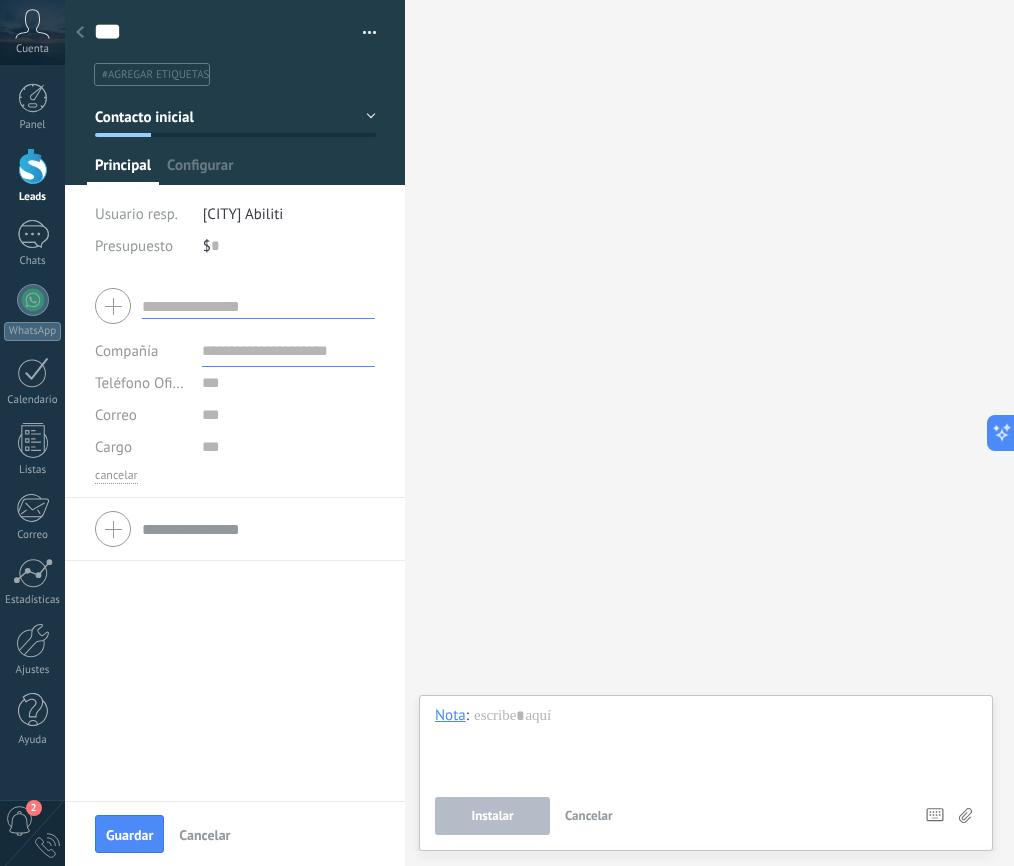 click at bounding box center (258, 306) 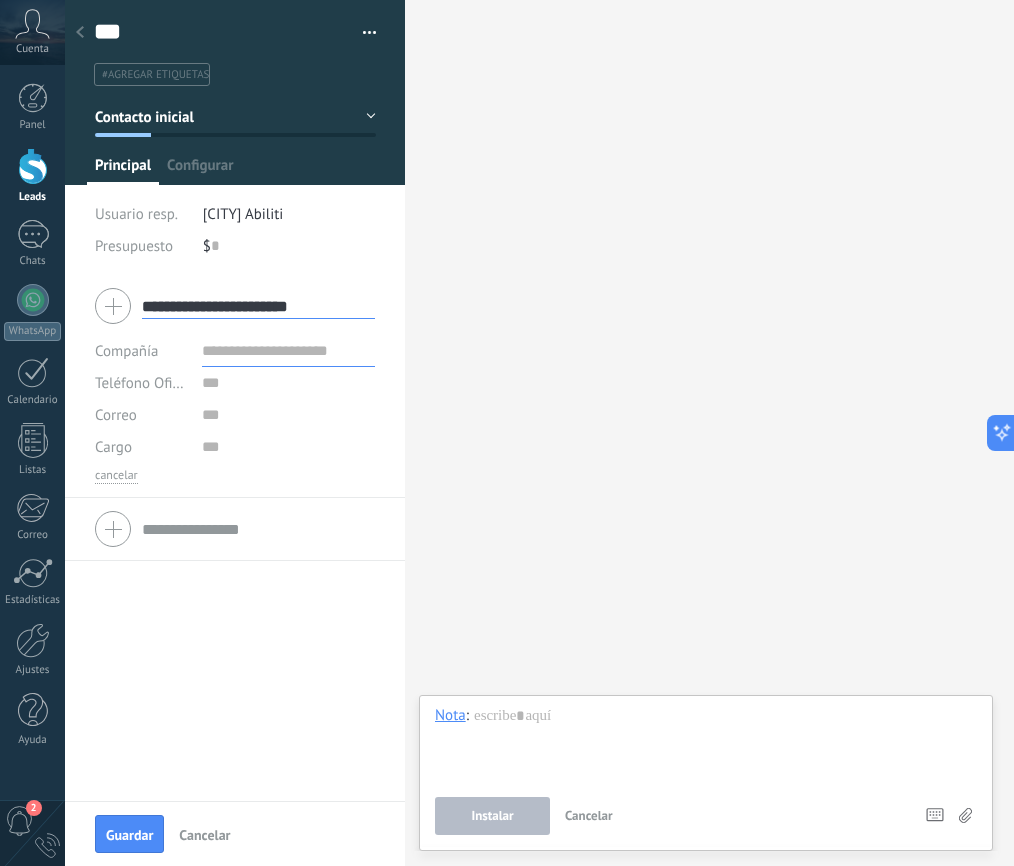 type on "**********" 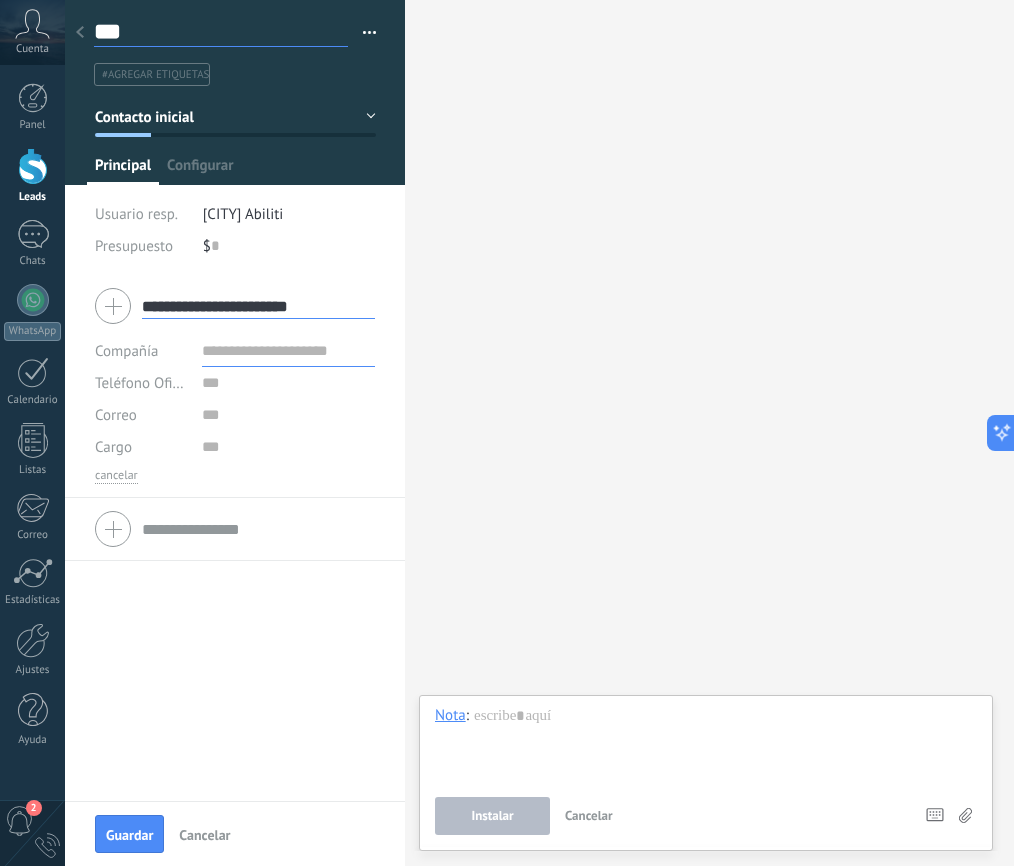 click on "***" at bounding box center [221, 32] 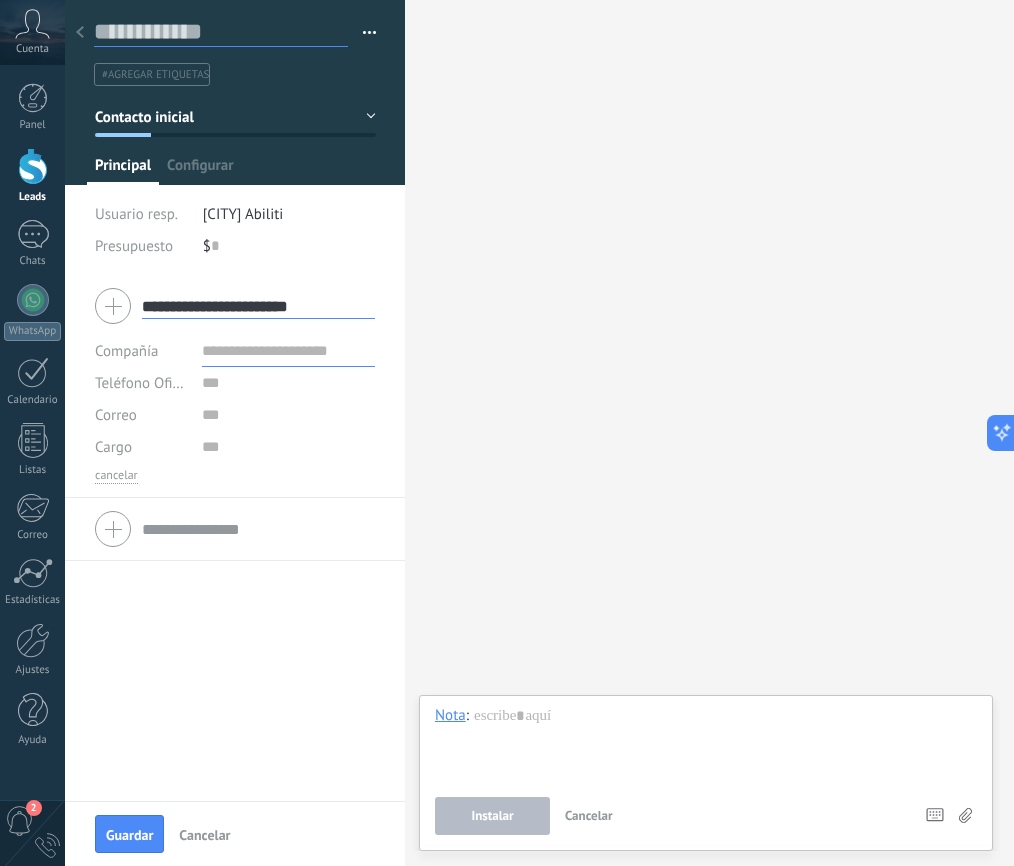 paste on "**********" 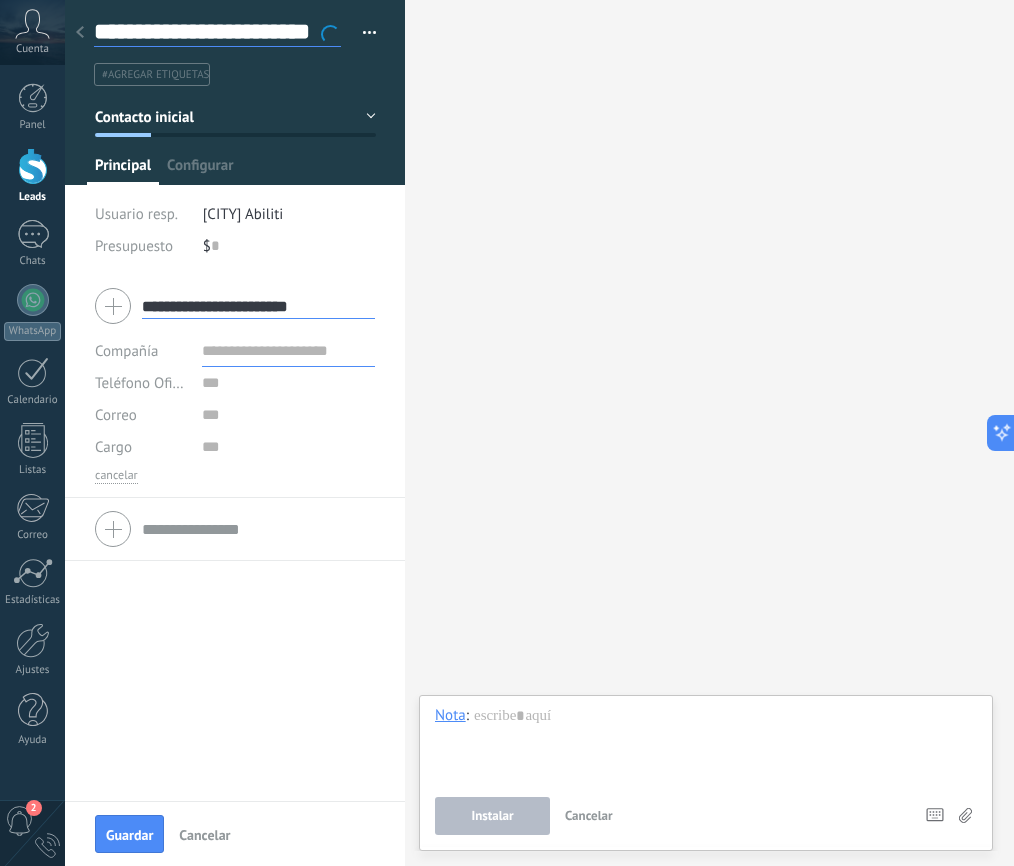 scroll, scrollTop: 0, scrollLeft: 0, axis: both 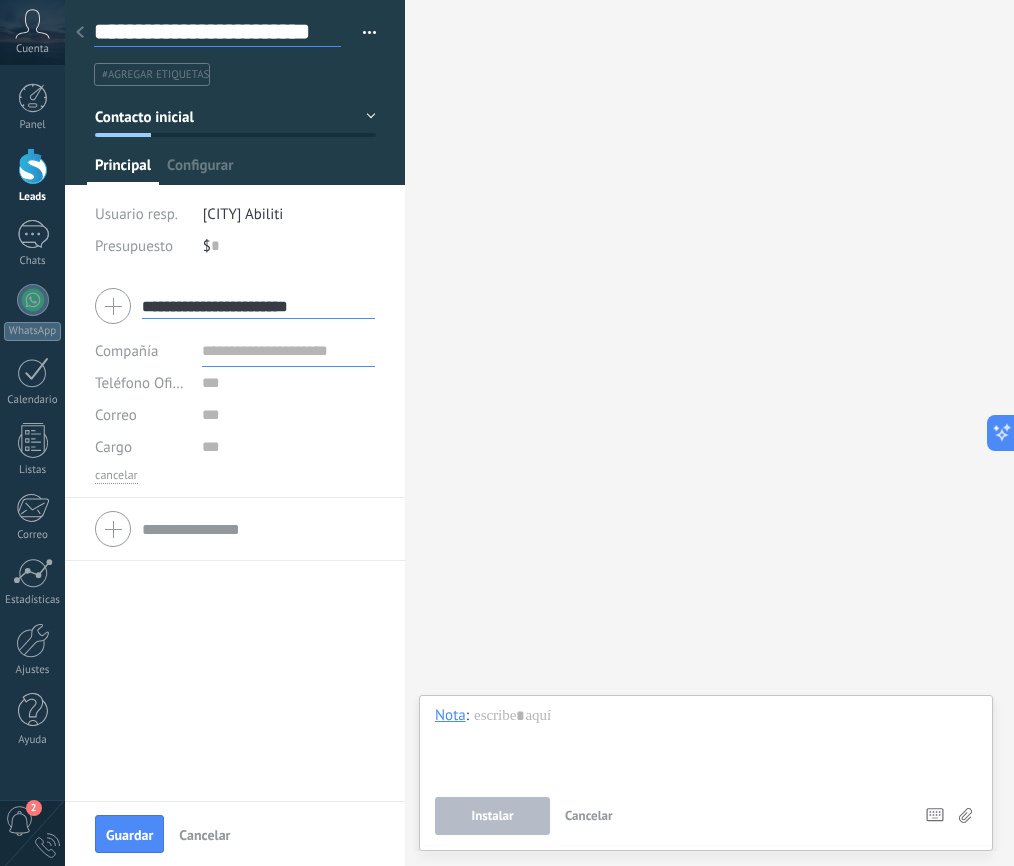 type on "**********" 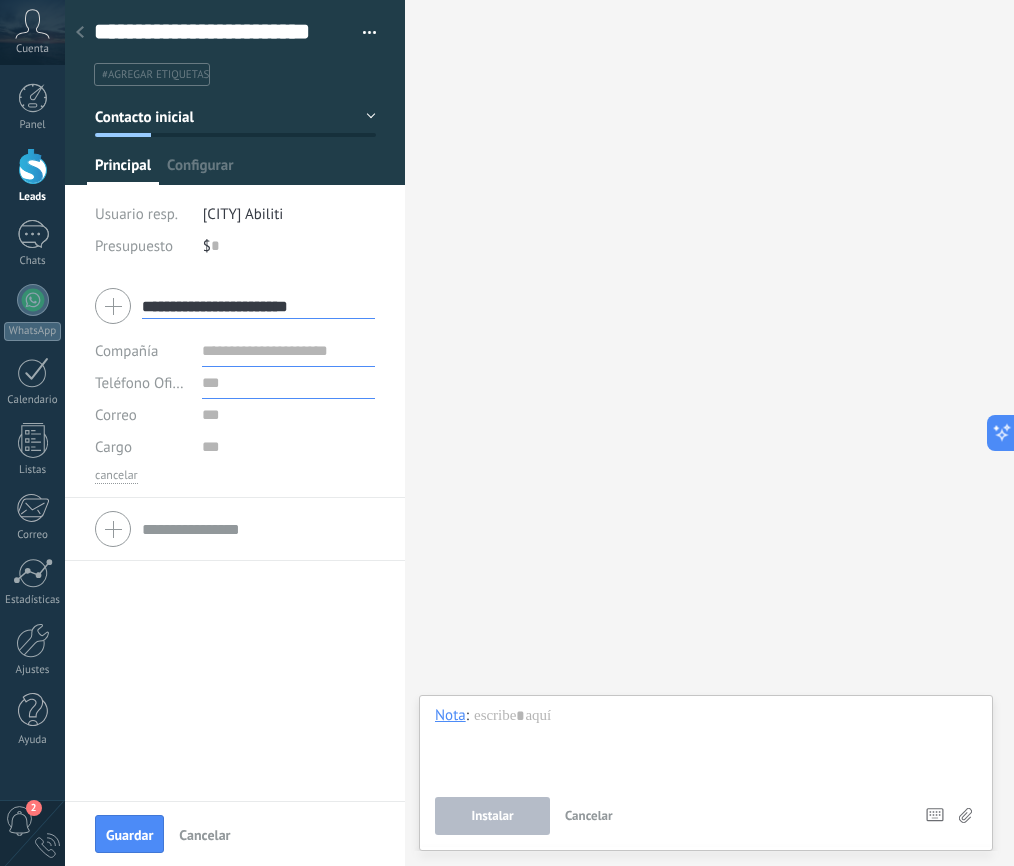 click at bounding box center (288, 383) 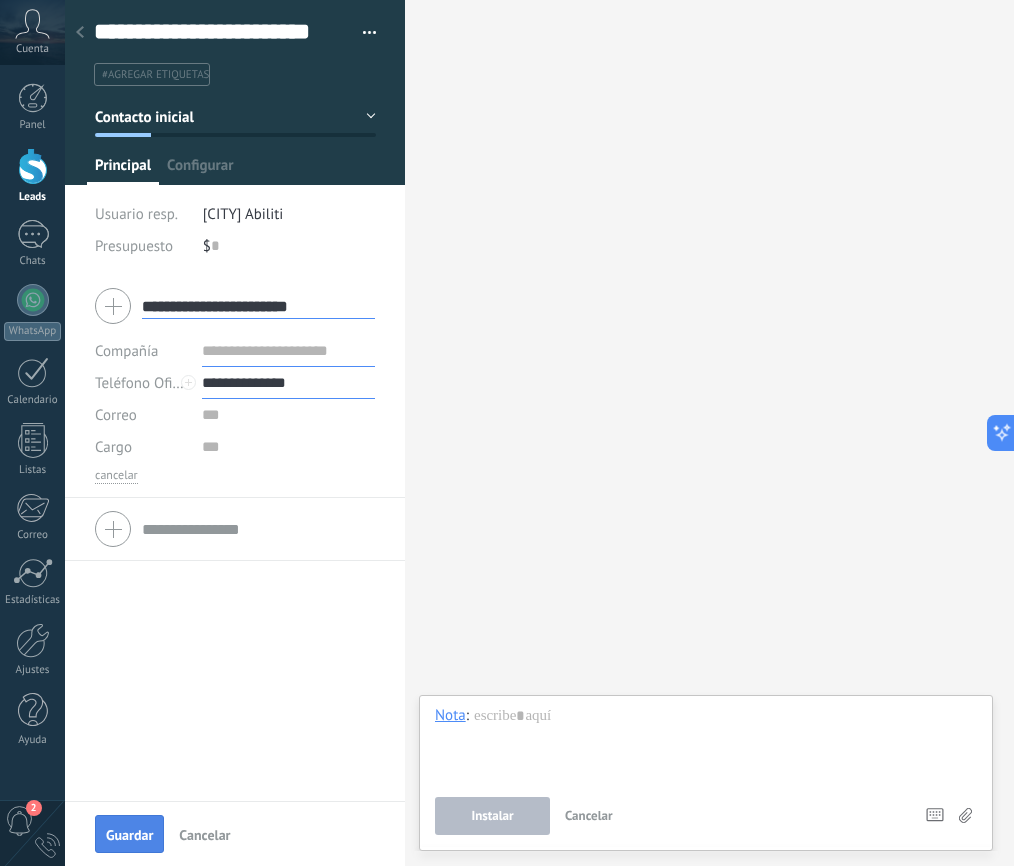 type on "**********" 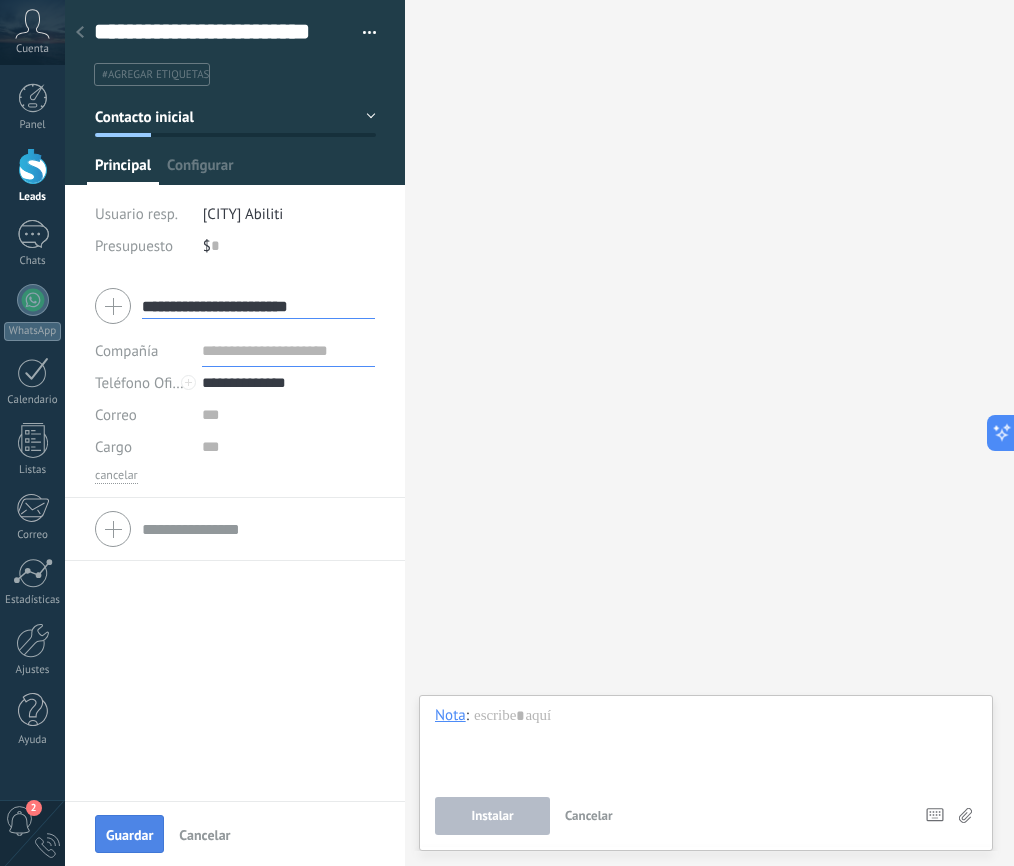 click on "Guardar" at bounding box center [129, 834] 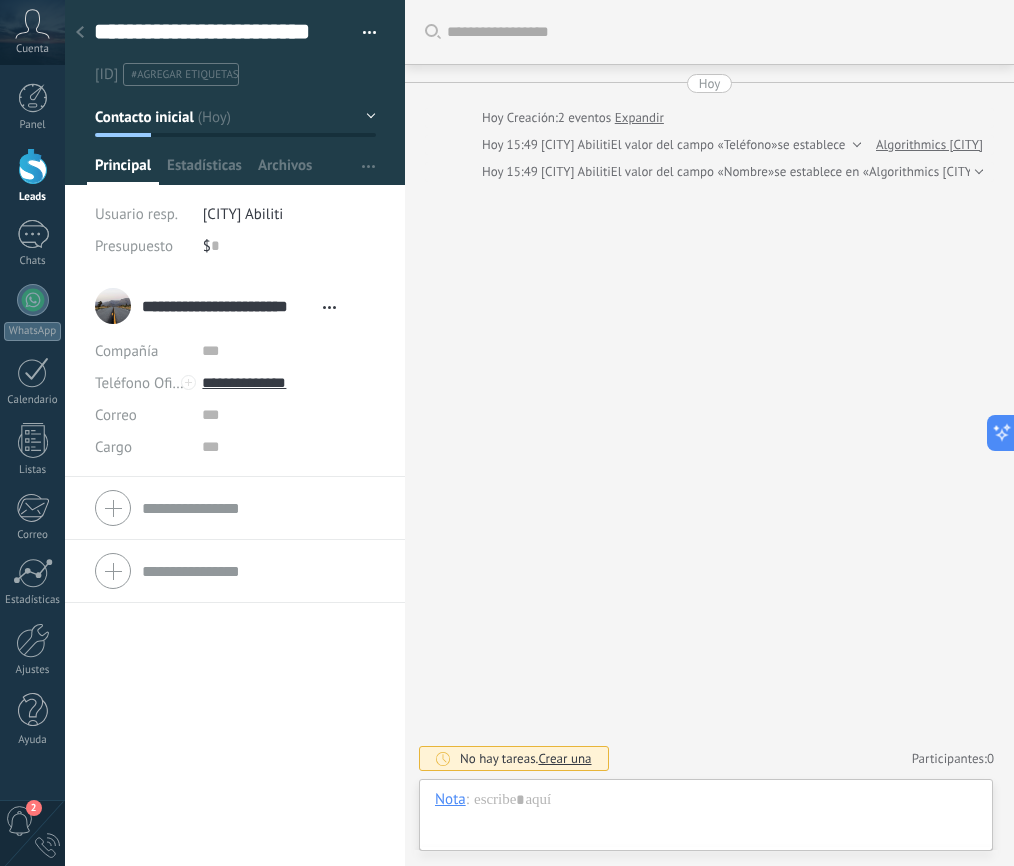 scroll, scrollTop: 30, scrollLeft: 0, axis: vertical 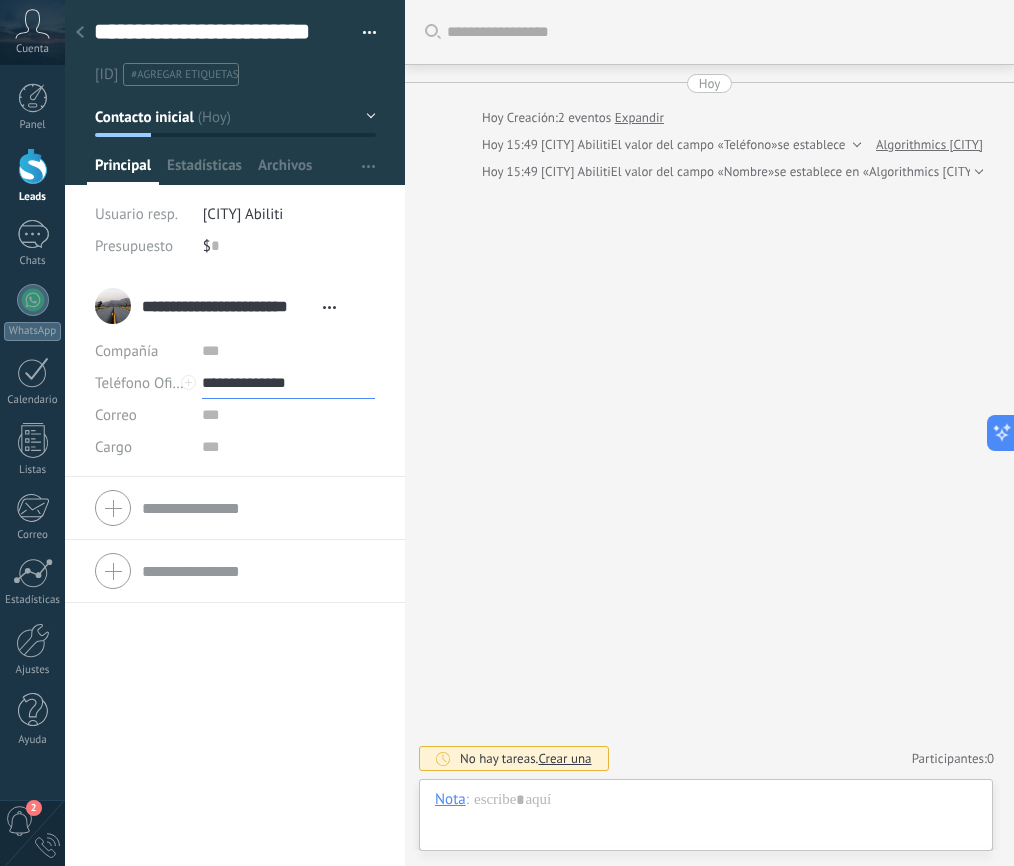 click on "**********" at bounding box center (288, 383) 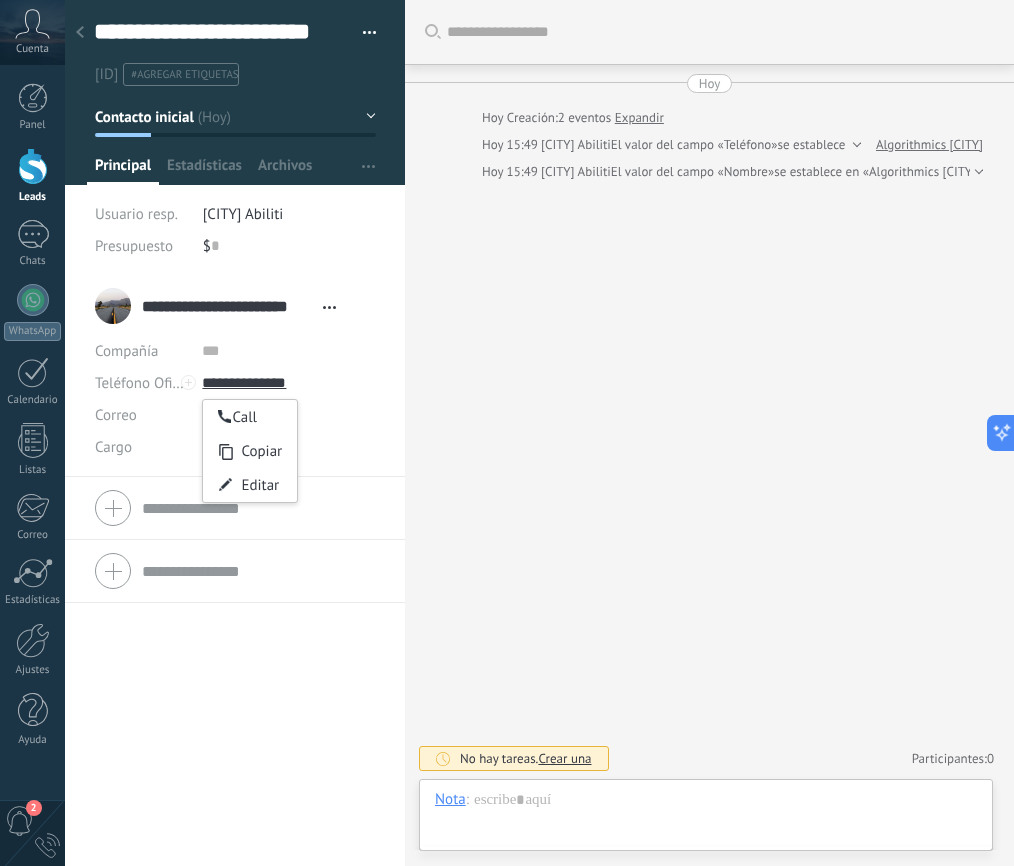 click on "Buscar Carga más Hoy Hoy Creación:  2  eventos   Expandir Hoy 15:49 Angelopolis Abiliti  El valor del campo «Teléfono»  se establece en «+5212211052229» Algorithmics Angelópolis Hoy 15:49 Angelopolis Abiliti  El valor del campo «Nombre»  se establece en «Algorithmics Angelópolis» No hay tareas.  Crear una Participantes:  0 Agregar usuario Bots:  0" at bounding box center (709, 433) 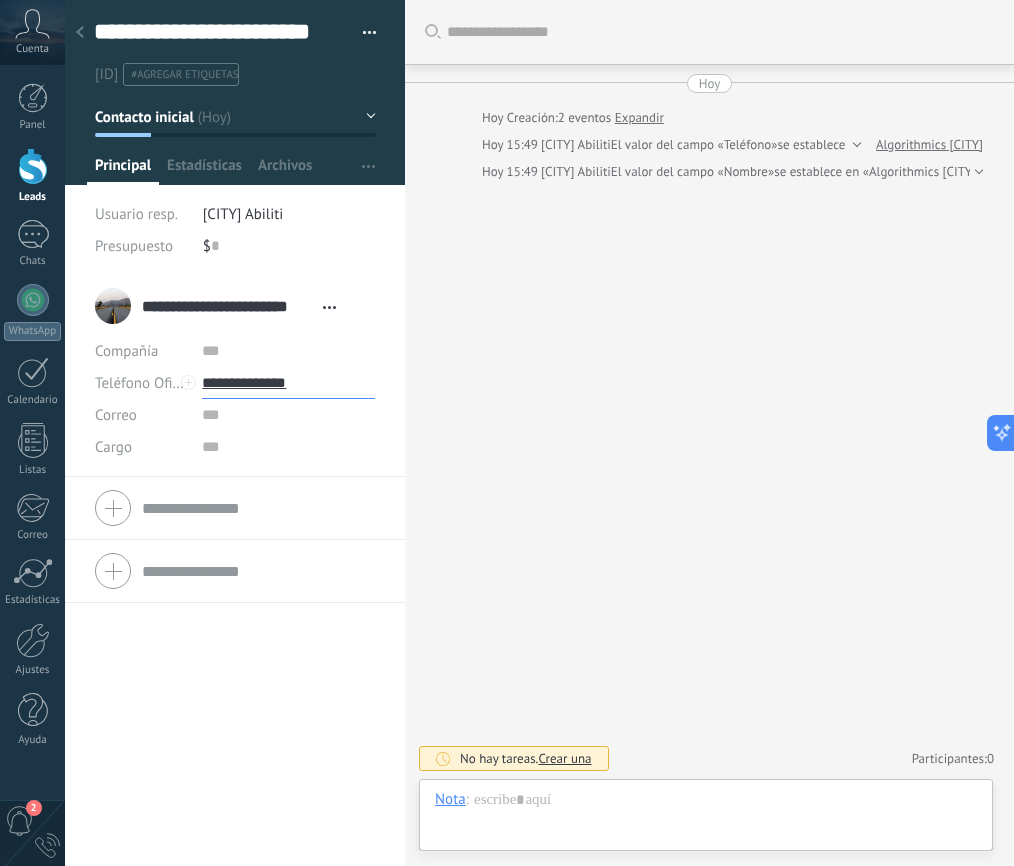 click on "**********" at bounding box center [288, 383] 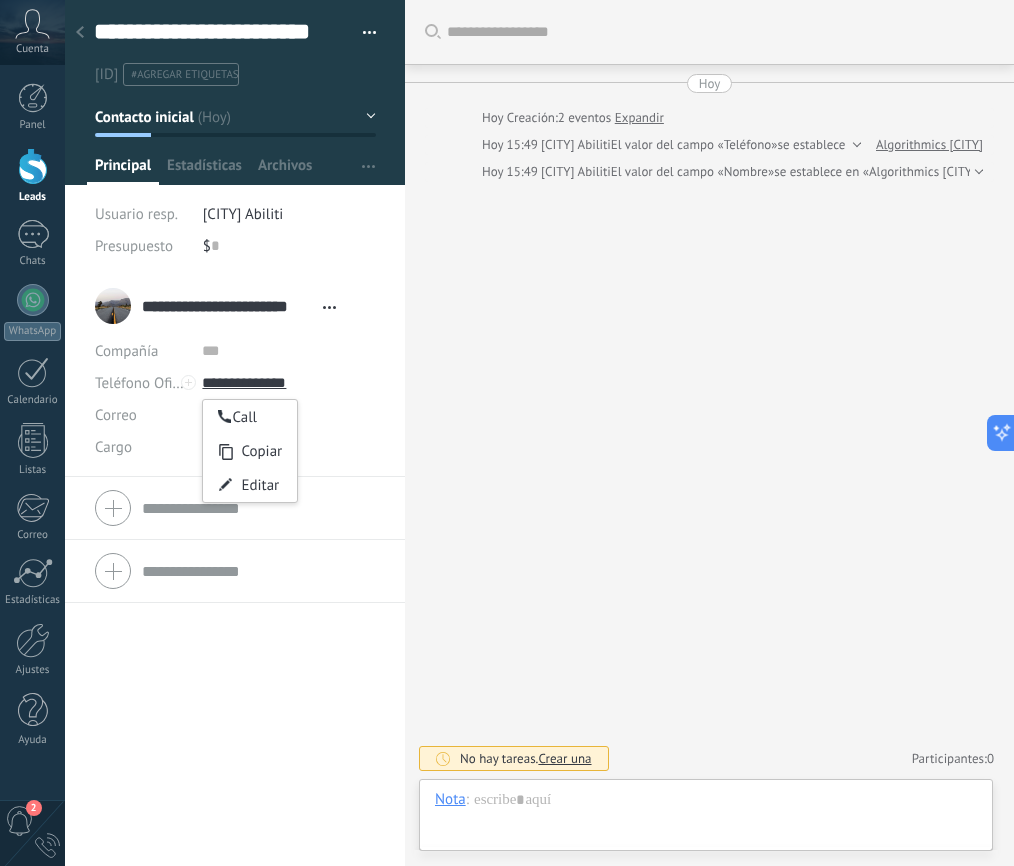 click on "Buscar Carga más Hoy Hoy Creación:  2  eventos   Expandir Hoy 15:49 Angelopolis Abiliti  El valor del campo «Teléfono»  se establece en «+5212211052229» Algorithmics Angelópolis Hoy 15:49 Angelopolis Abiliti  El valor del campo «Nombre»  se establece en «Algorithmics Angelópolis» No hay tareas.  Crear una Participantes:  0 Agregar usuario Bots:  0" at bounding box center (709, 433) 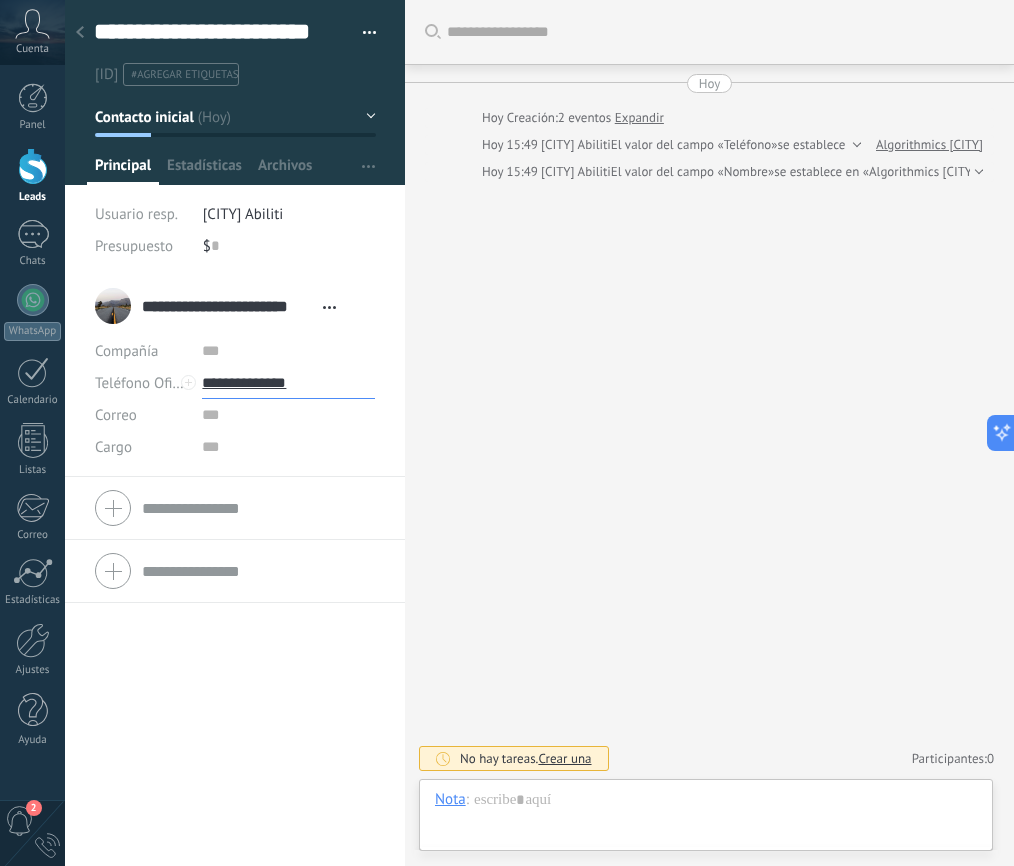 click on "**********" at bounding box center (288, 383) 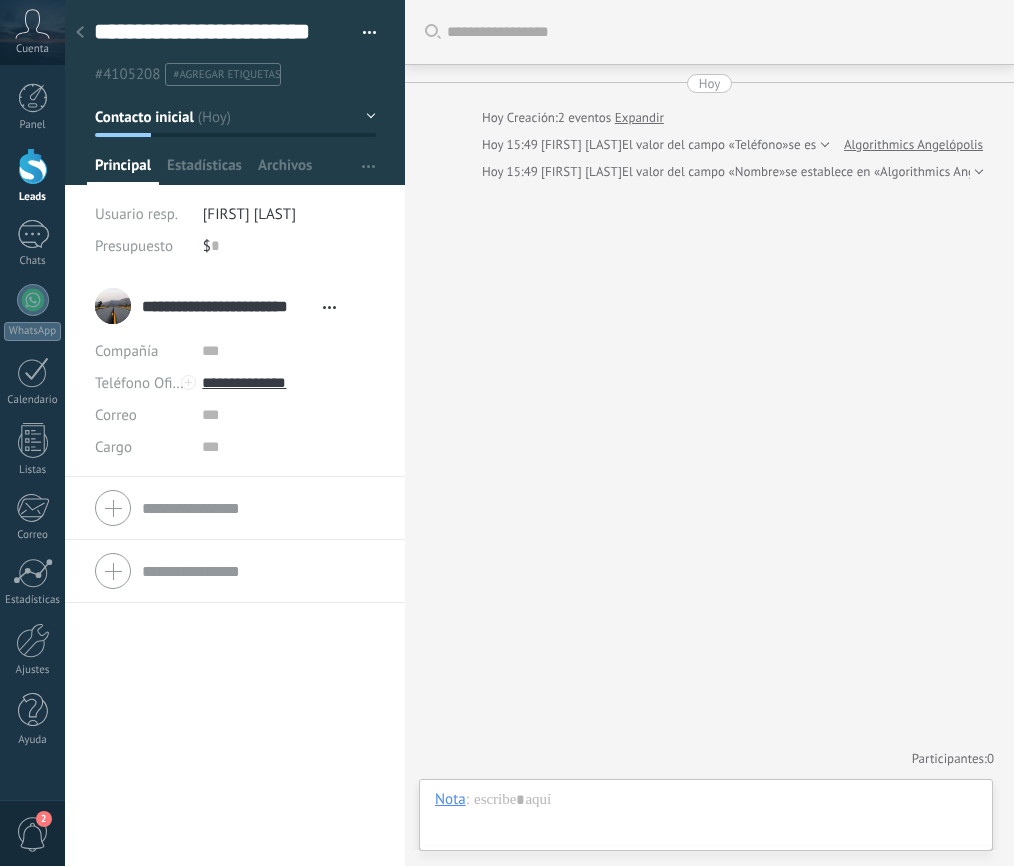 scroll, scrollTop: 0, scrollLeft: 0, axis: both 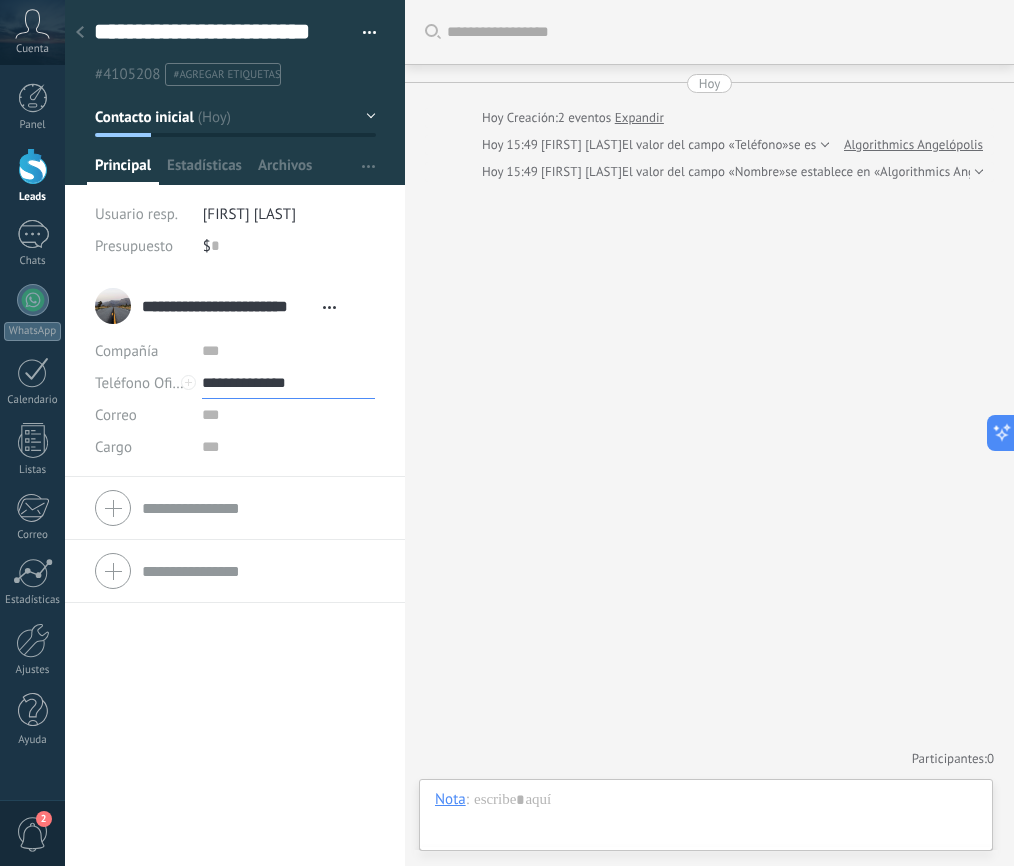 click on "**********" at bounding box center [288, 383] 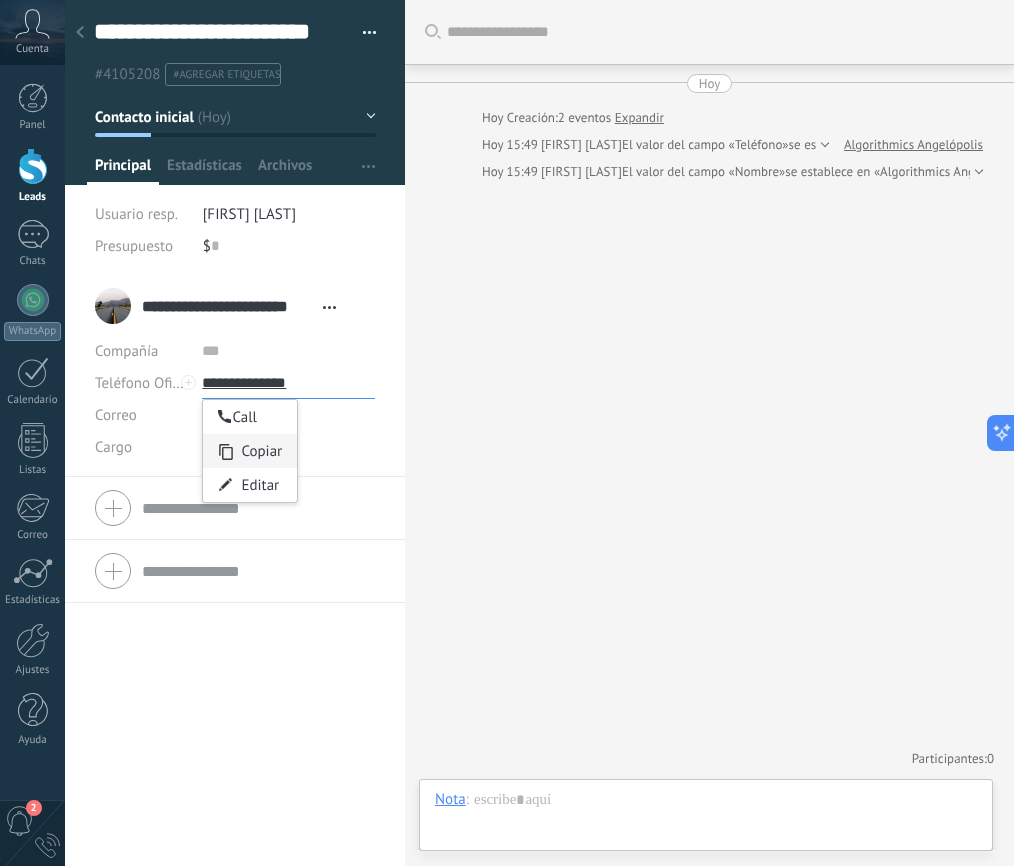 scroll, scrollTop: 0, scrollLeft: 0, axis: both 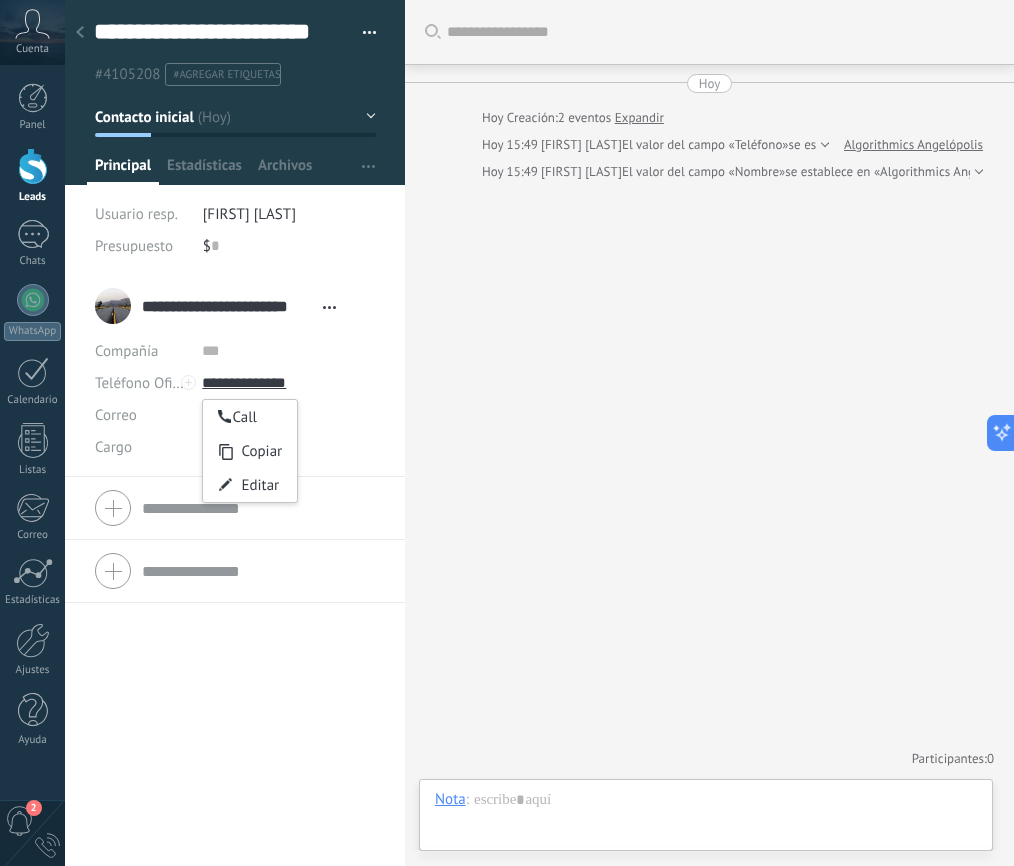 click on "Buscar Carga más Hoy Hoy Creación:  2  eventos   Expandir Hoy 15:49 Angelopolis Abiliti  El valor del campo «Teléfono»  se establece en «+5212211052229» Algorithmics Angelópolis Hoy 15:49 Angelopolis Abiliti  El valor del campo «Nombre»  se establece en «Algorithmics Angelópolis» Participantes:  0 Agregar usuario Bots:  0" at bounding box center (709, 433) 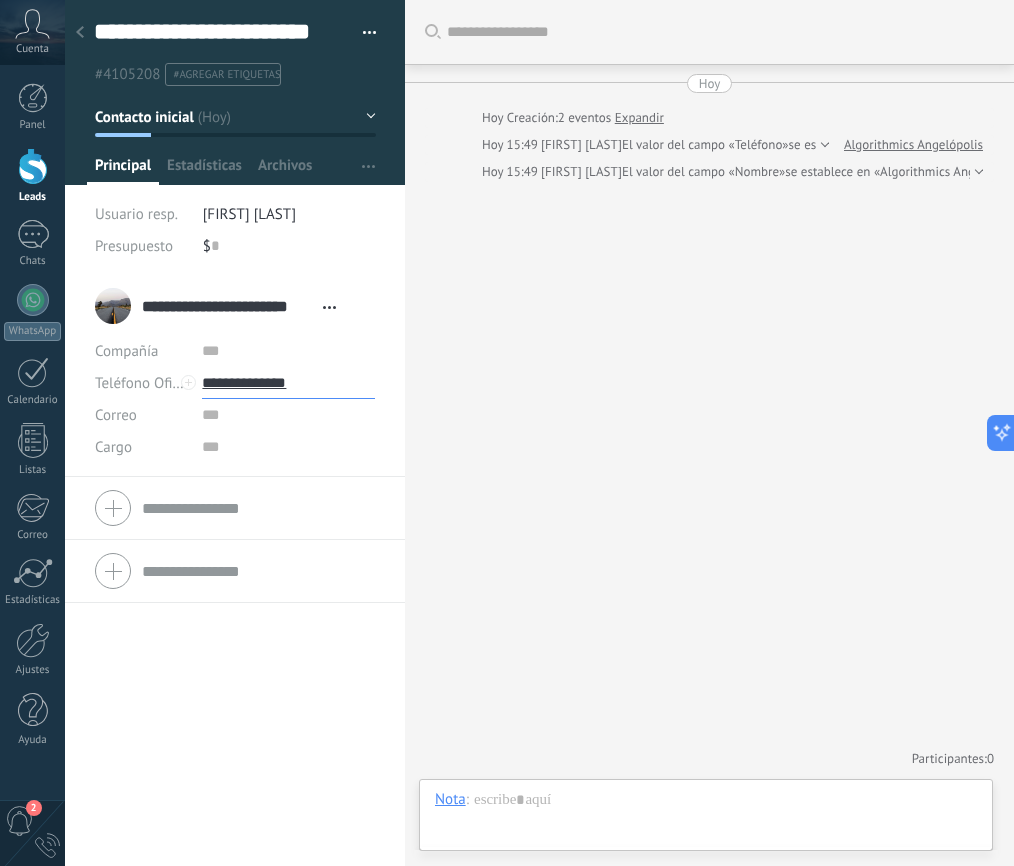 click on "**********" at bounding box center [288, 383] 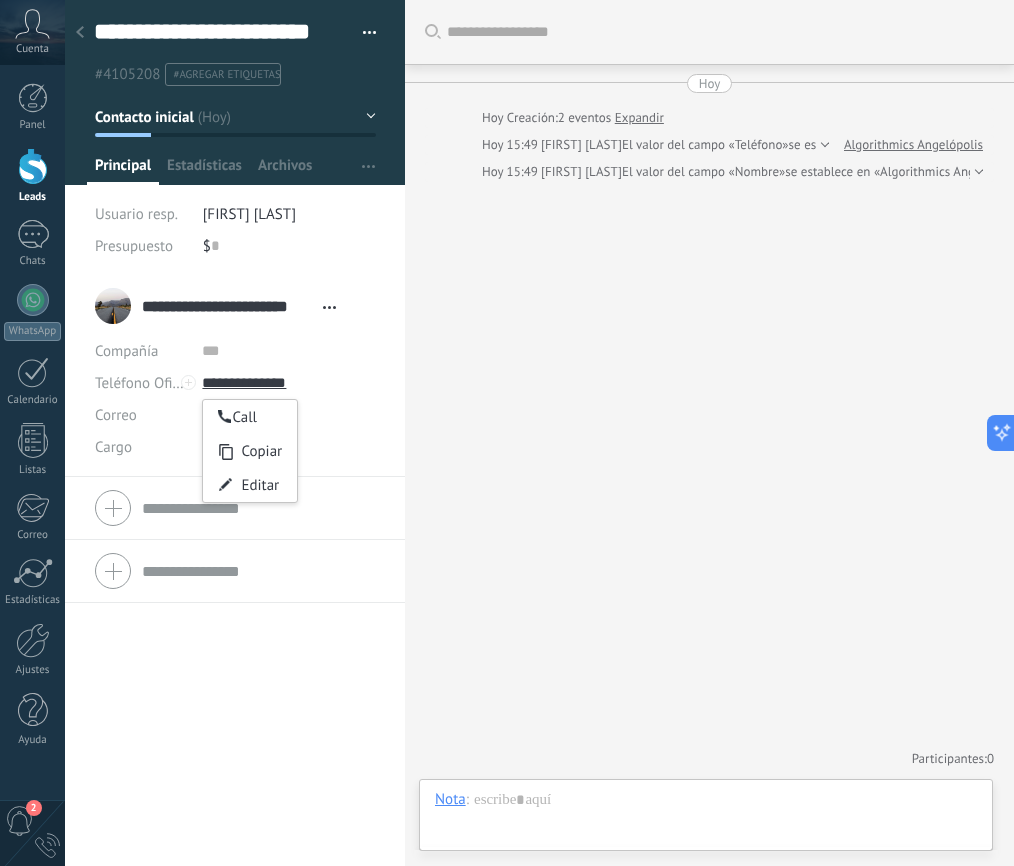 click on "Buscar Carga más Hoy Hoy Creación:  2  eventos   Expandir Hoy 15:49 Angelopolis Abiliti  El valor del campo «Teléfono»  se establece en «+5212211052229» Algorithmics Angelópolis Hoy 15:49 Angelopolis Abiliti  El valor del campo «Nombre»  se establece en «Algorithmics Angelópolis» Participantes:  0 Agregar usuario Bots:  0" at bounding box center [709, 433] 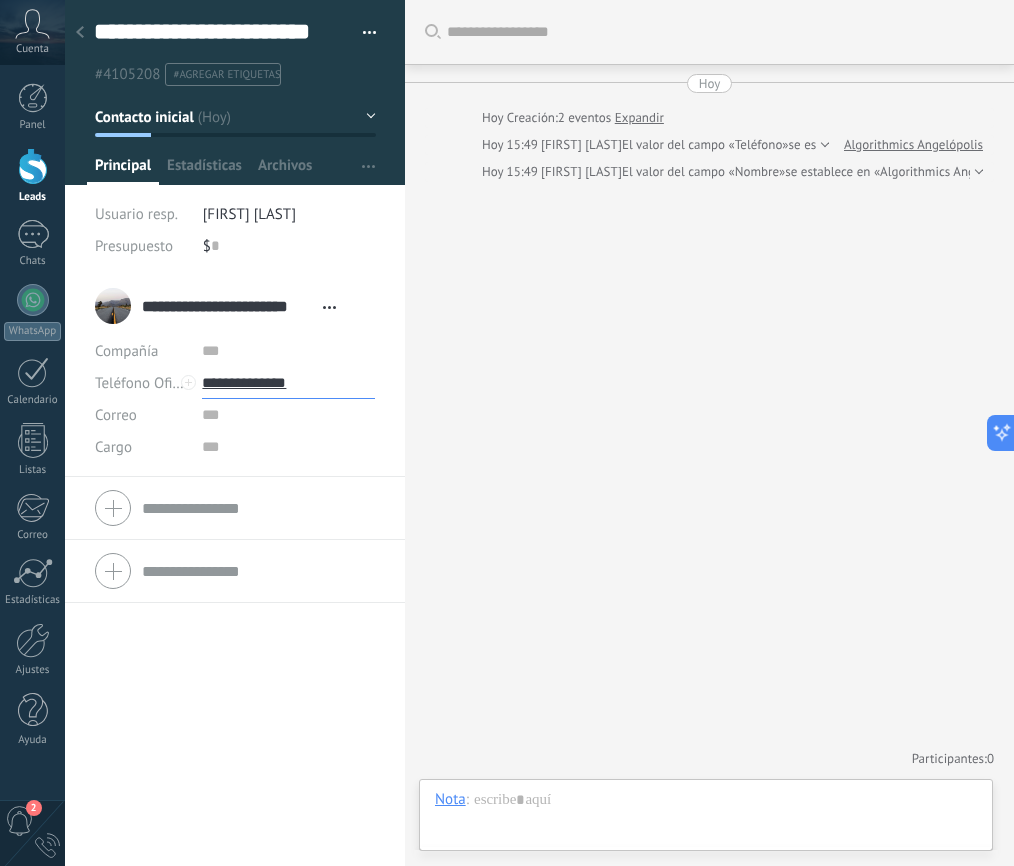 click on "**********" at bounding box center [288, 383] 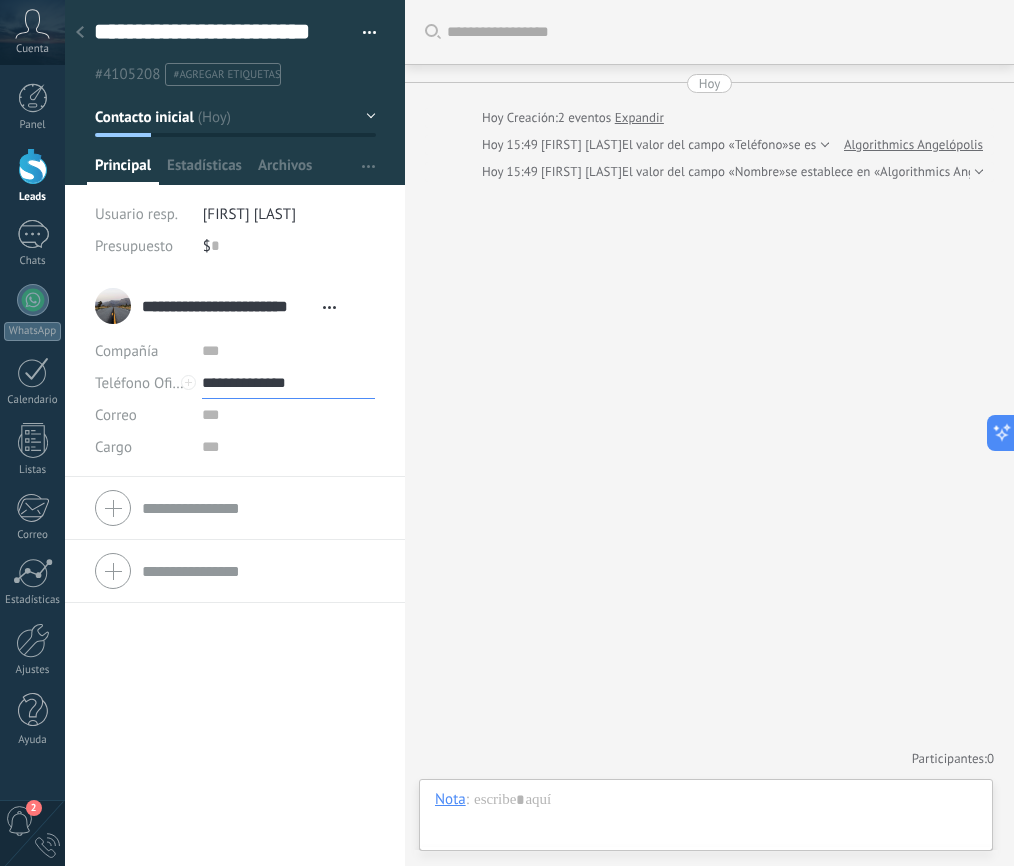 click on "**********" at bounding box center (288, 383) 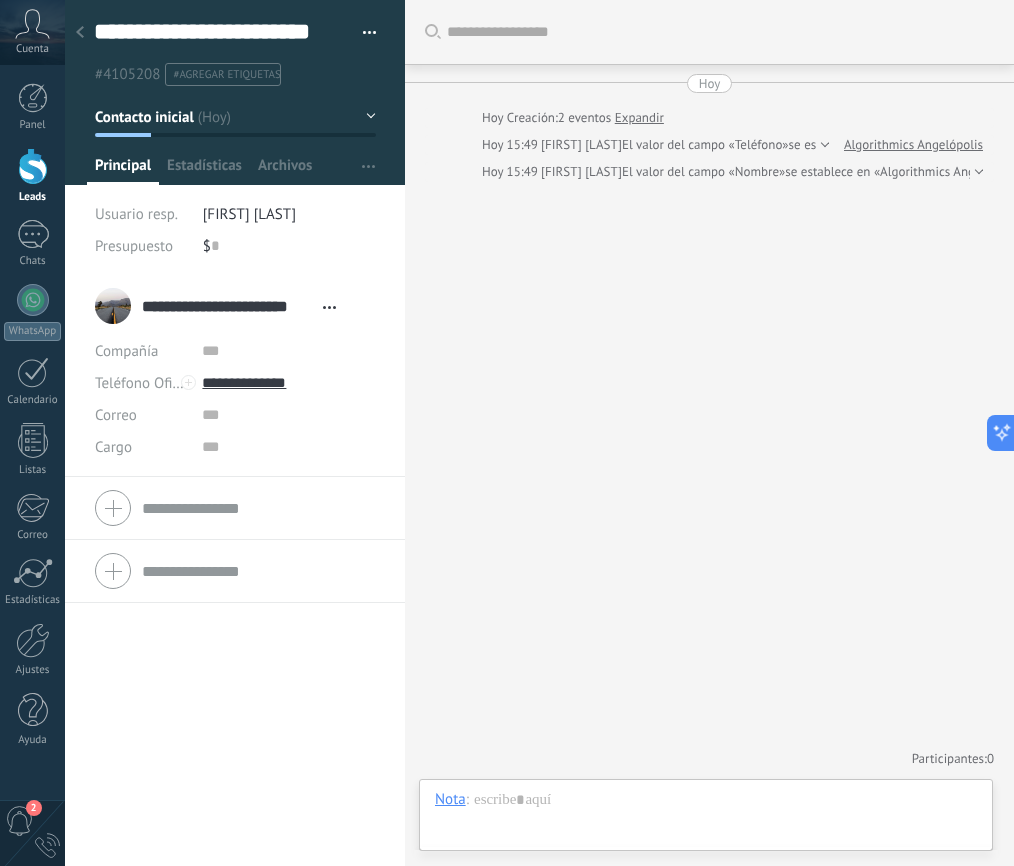 drag, startPoint x: 652, startPoint y: 506, endPoint x: 634, endPoint y: 495, distance: 21.095022 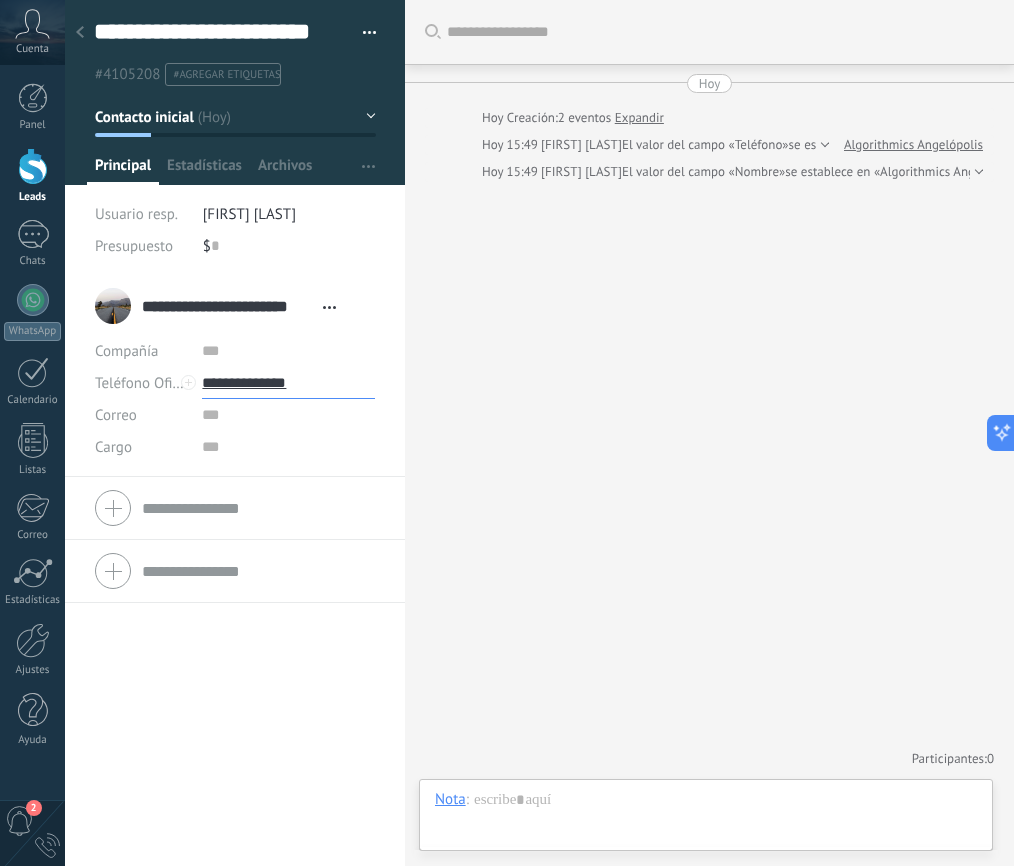click on "**********" at bounding box center [288, 383] 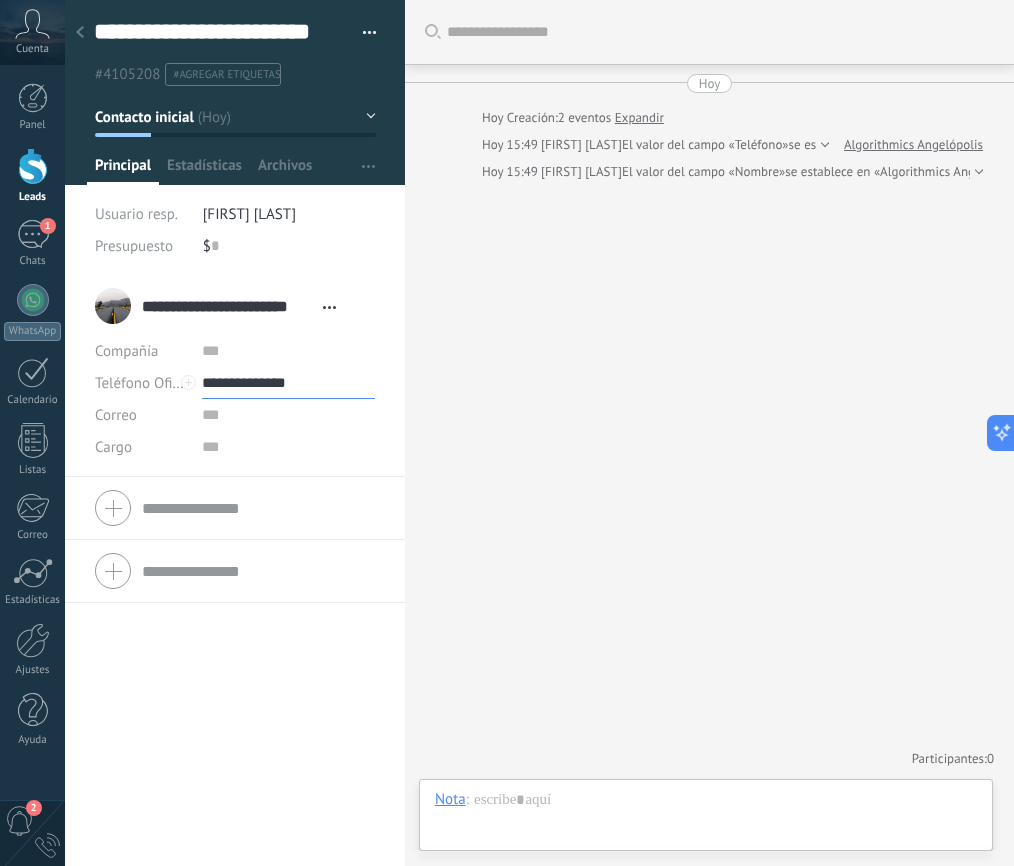 click at bounding box center (405, 433) 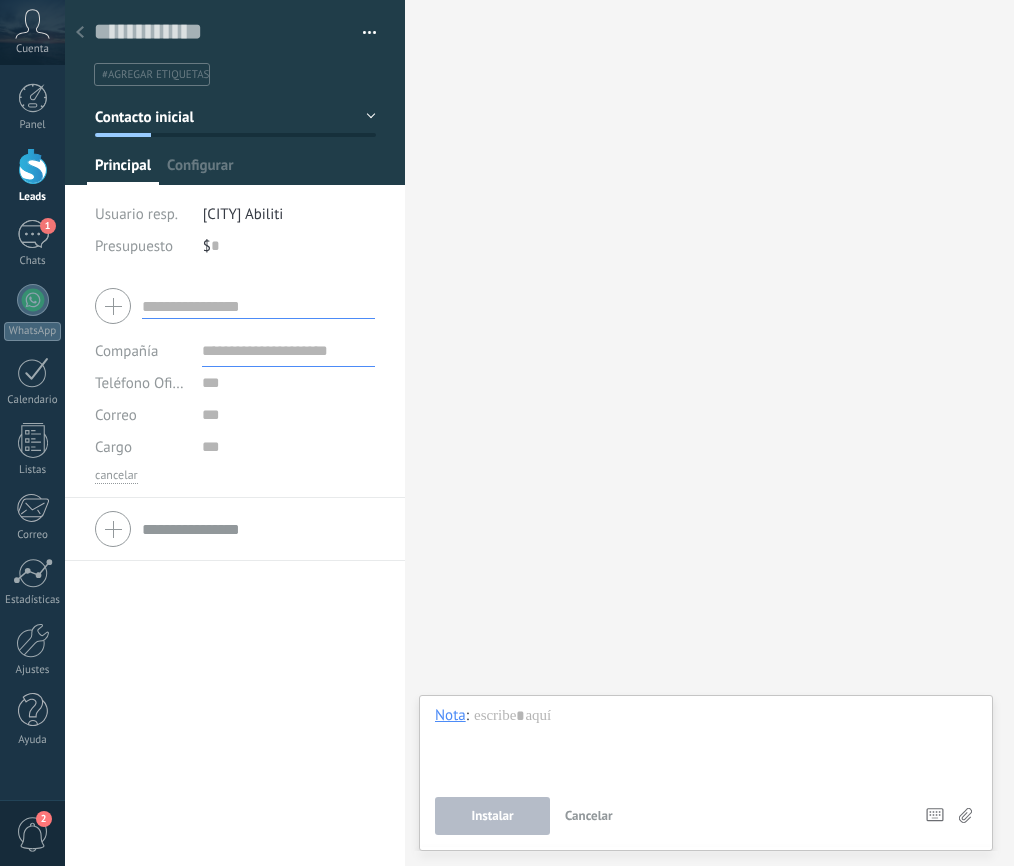 scroll, scrollTop: 0, scrollLeft: 0, axis: both 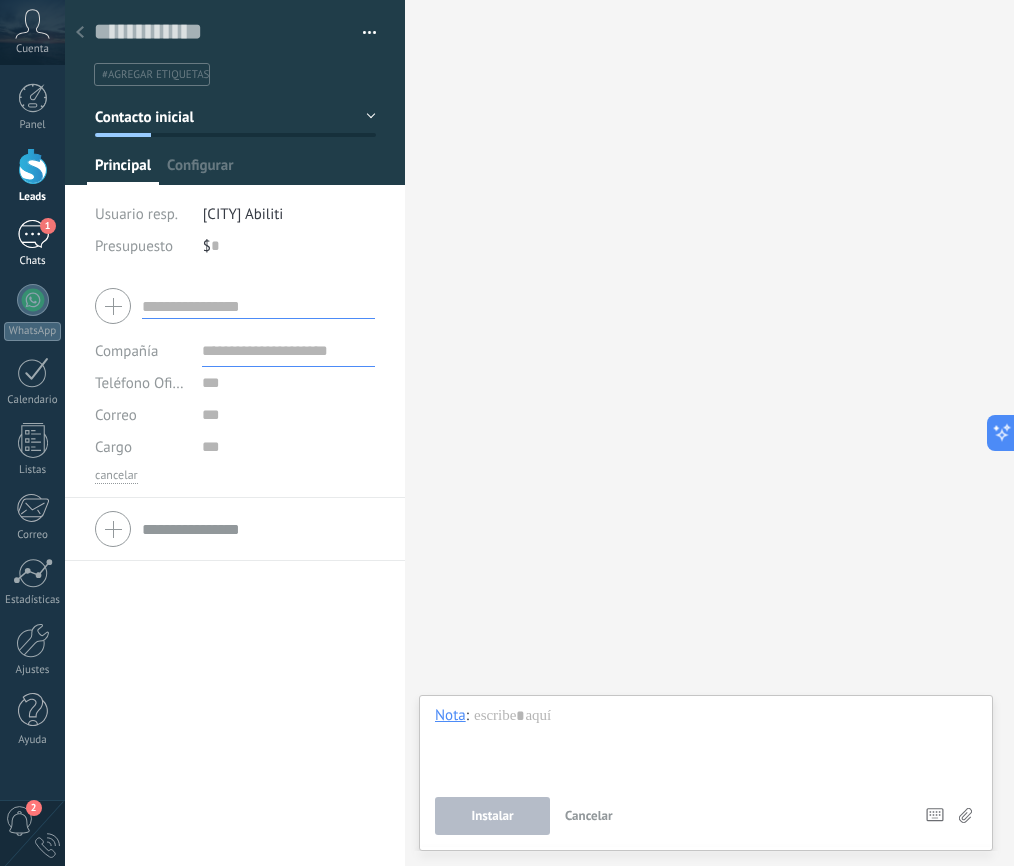 click on "1" at bounding box center [33, 234] 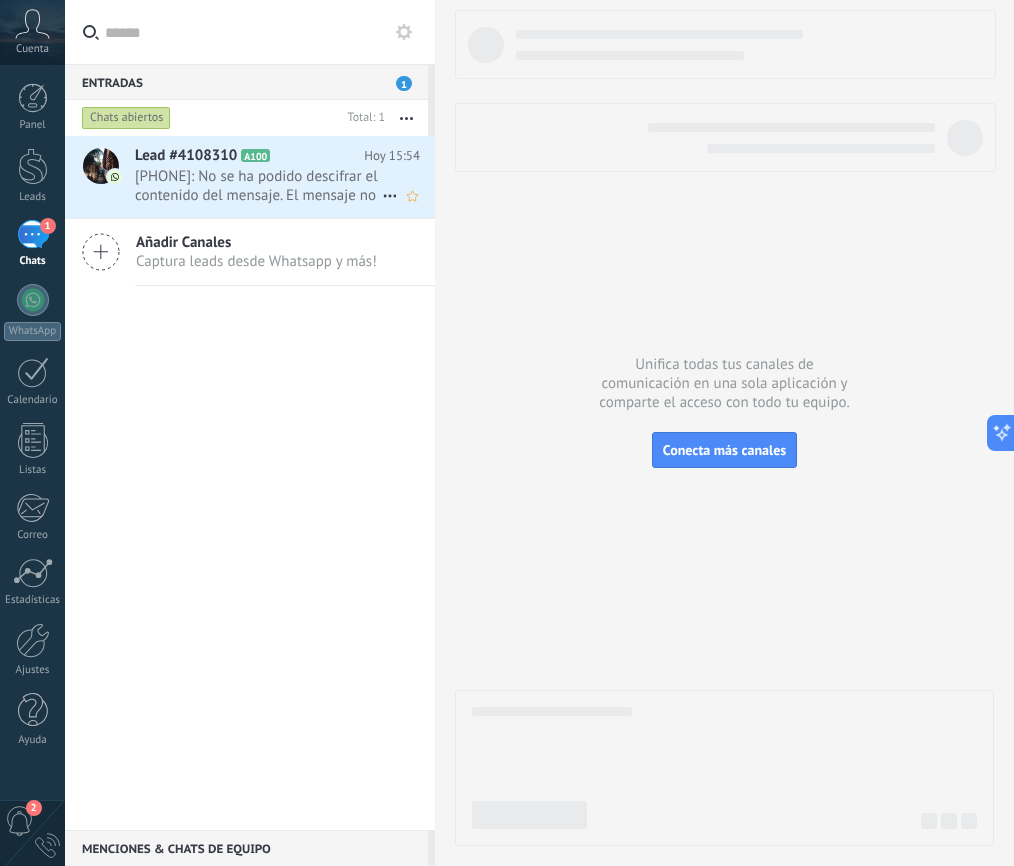 click on "[PHONE]: No se ha podido descifrar el contenido del mensaje. El mensaje no puede leerse aquí. Por favor, visualízalo en..." at bounding box center [258, 186] 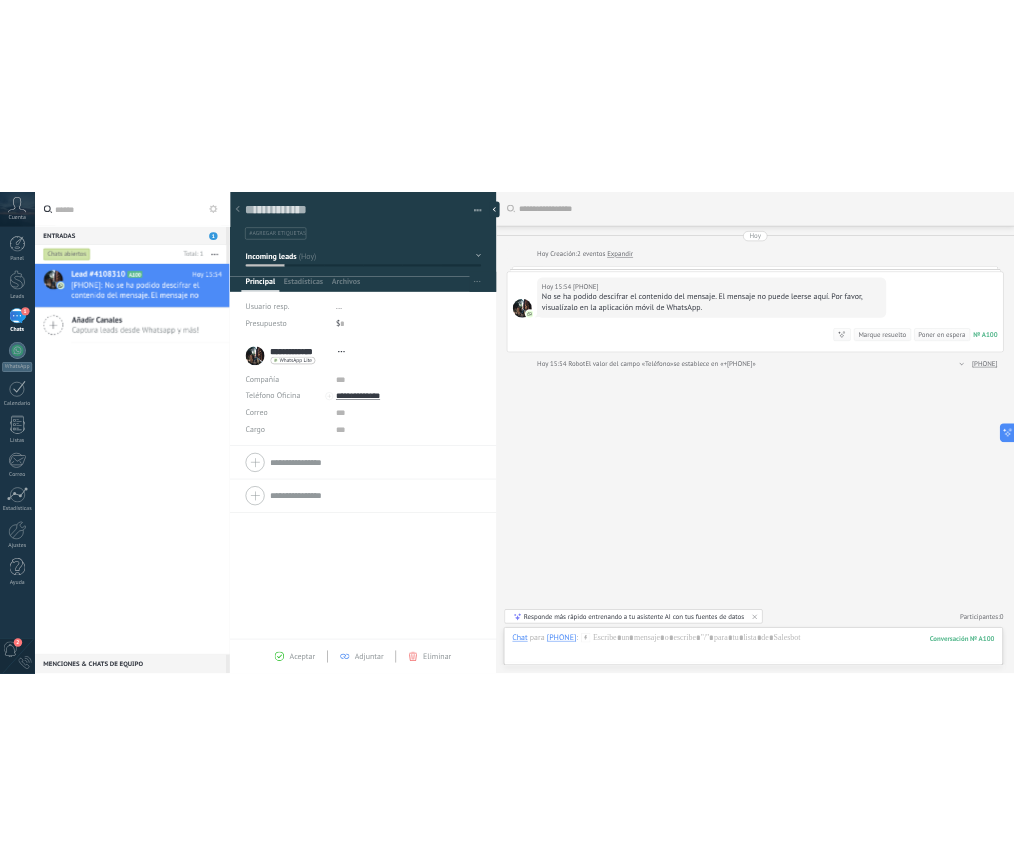 scroll, scrollTop: 30, scrollLeft: 0, axis: vertical 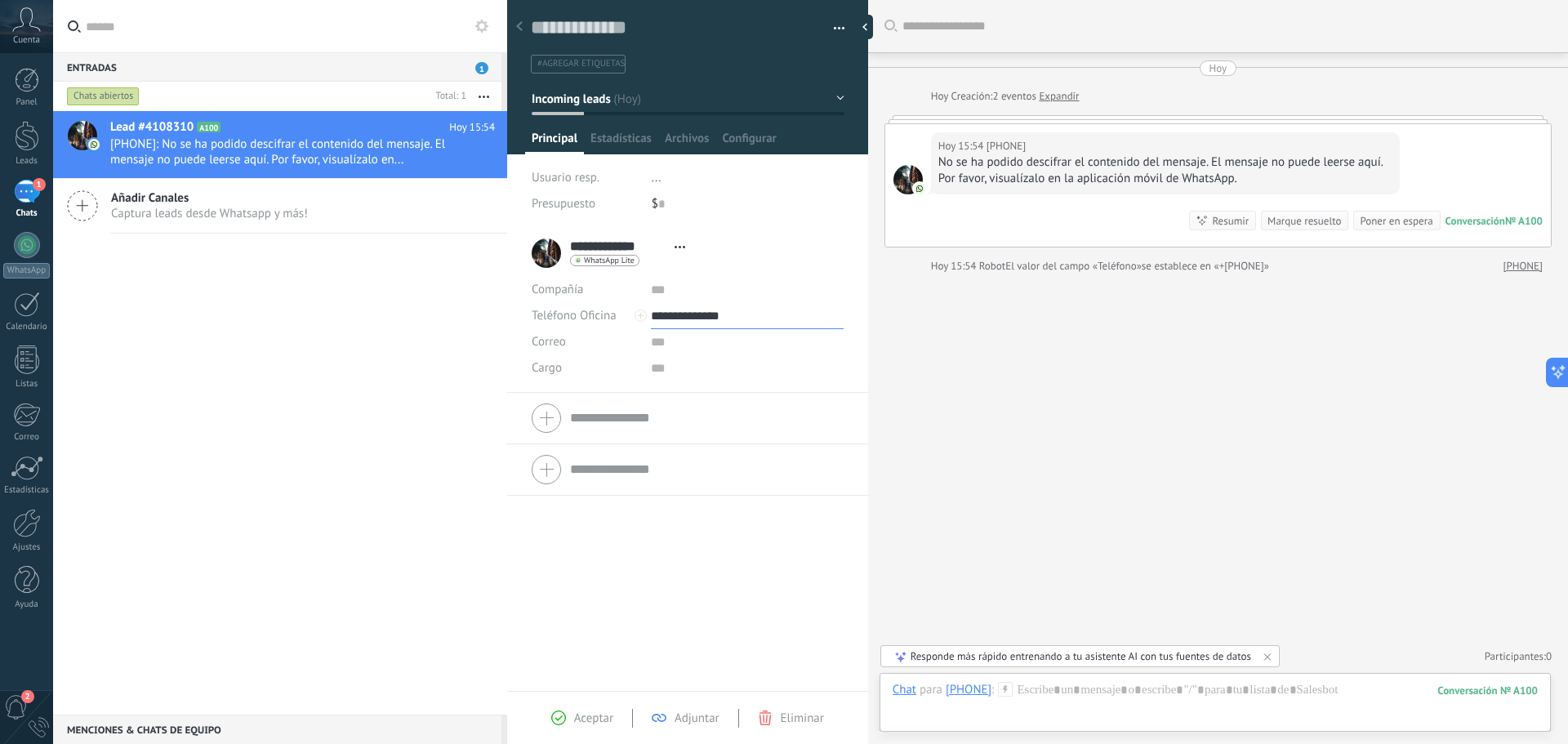 click on "**********" at bounding box center (746, 316) 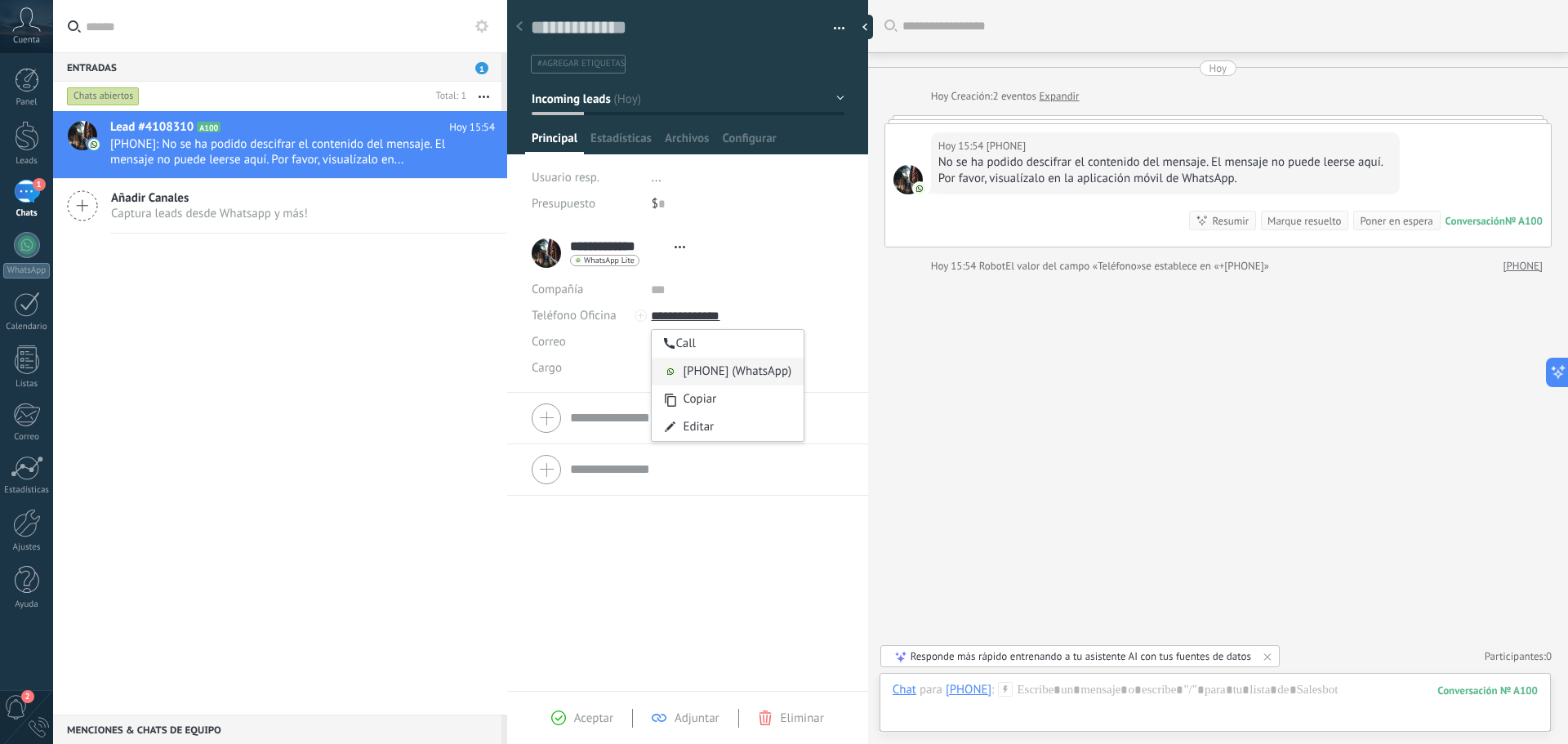 click on "[PHONE] (WhatsApp)" at bounding box center (728, 372) 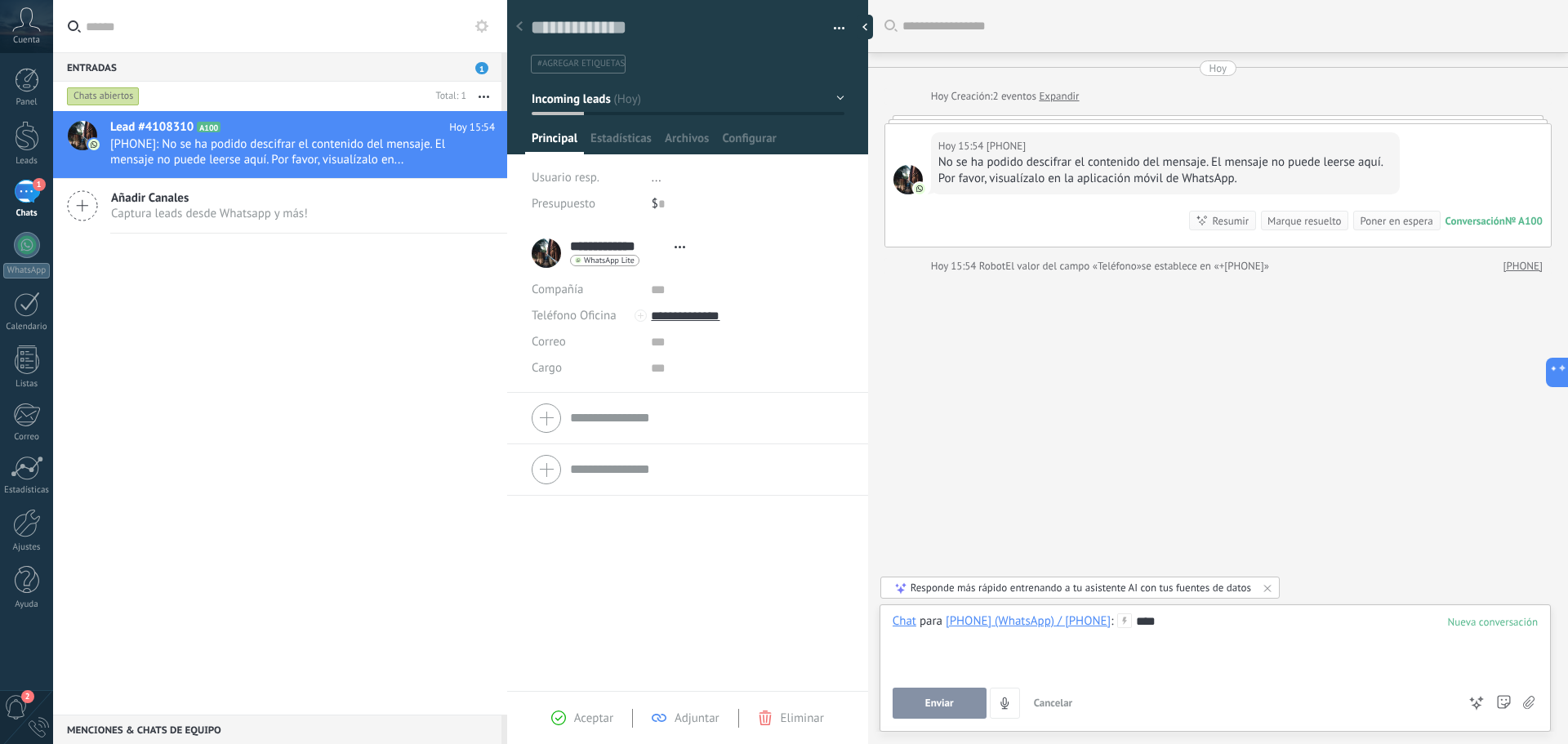 click on "Enviar" at bounding box center [939, 703] 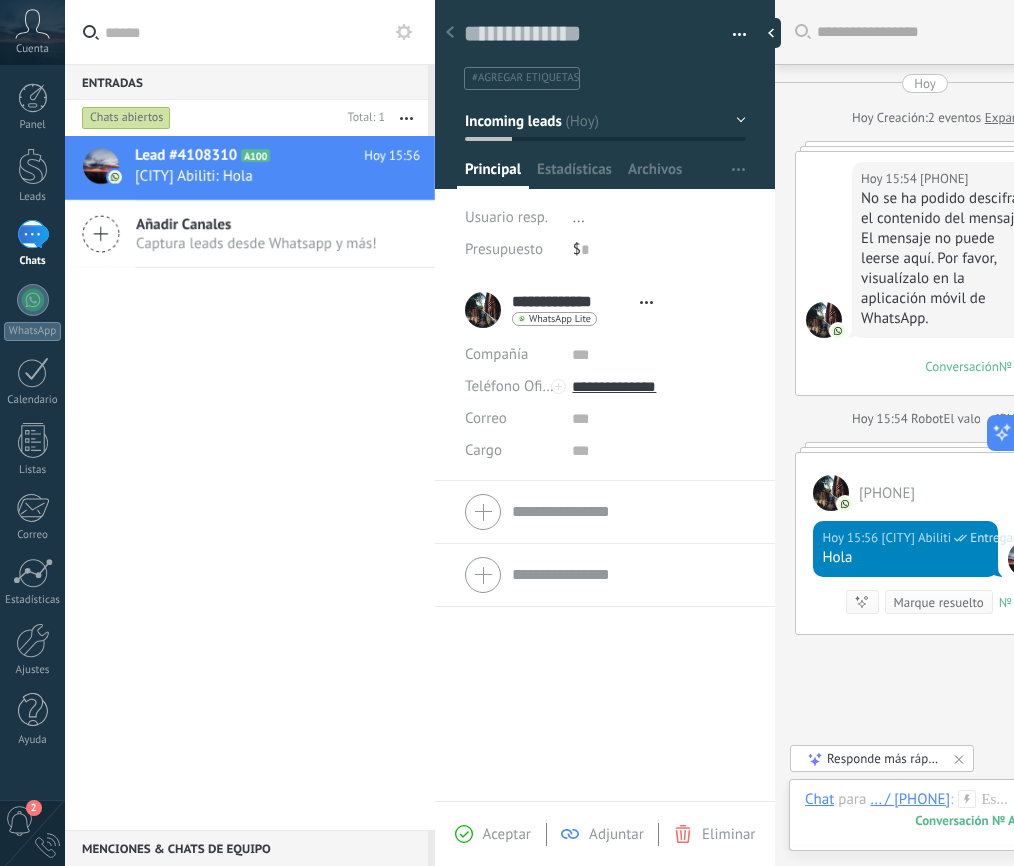scroll, scrollTop: 30, scrollLeft: 0, axis: vertical 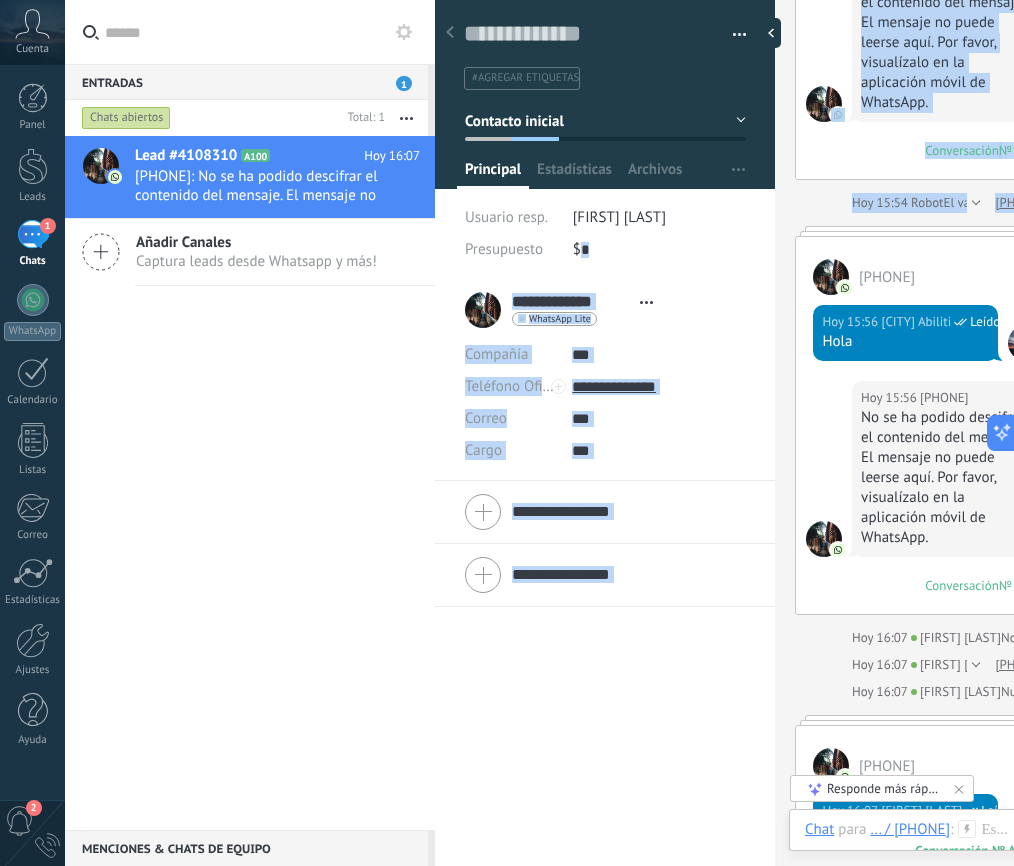 drag, startPoint x: 791, startPoint y: 259, endPoint x: 598, endPoint y: 275, distance: 193.66208 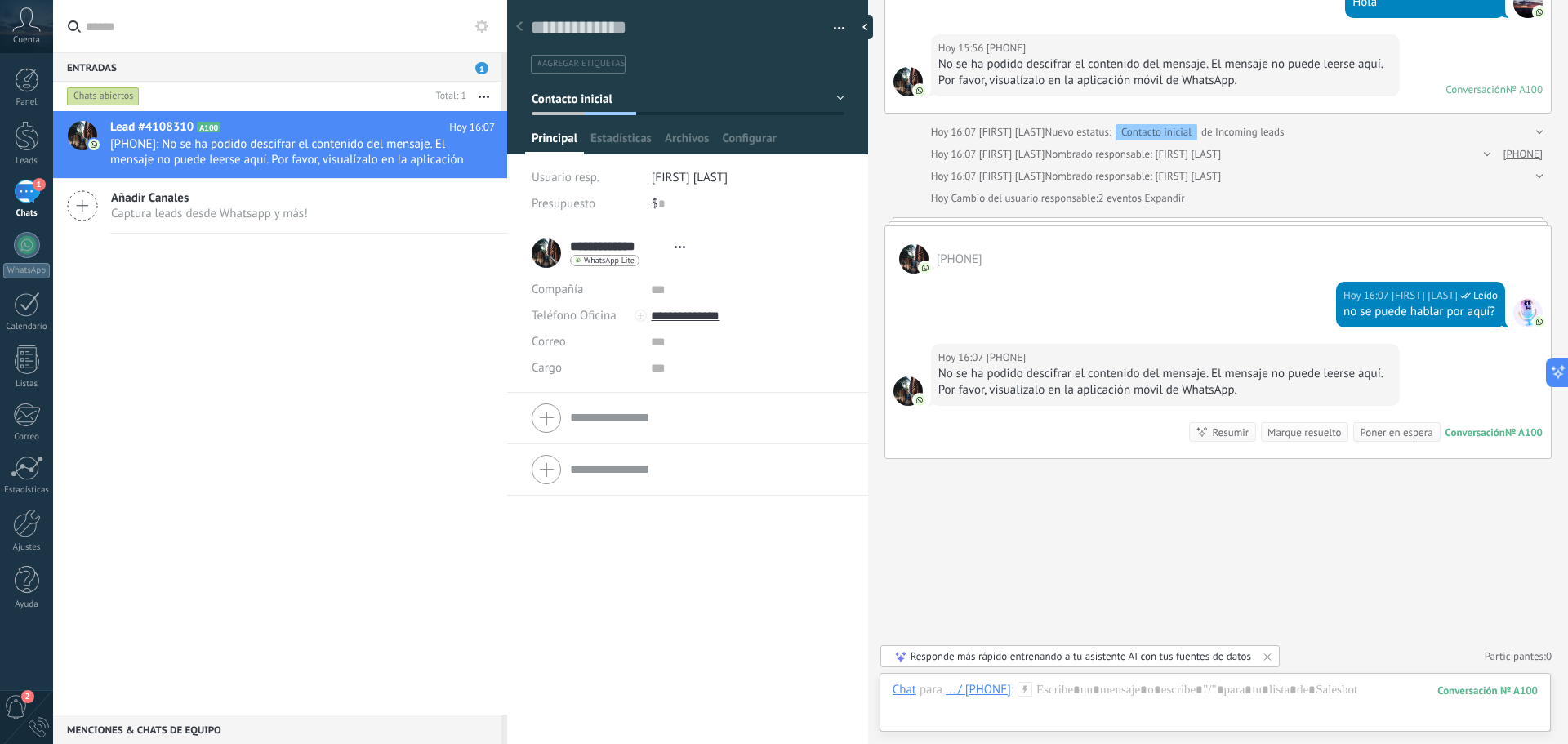 scroll, scrollTop: 341, scrollLeft: 0, axis: vertical 